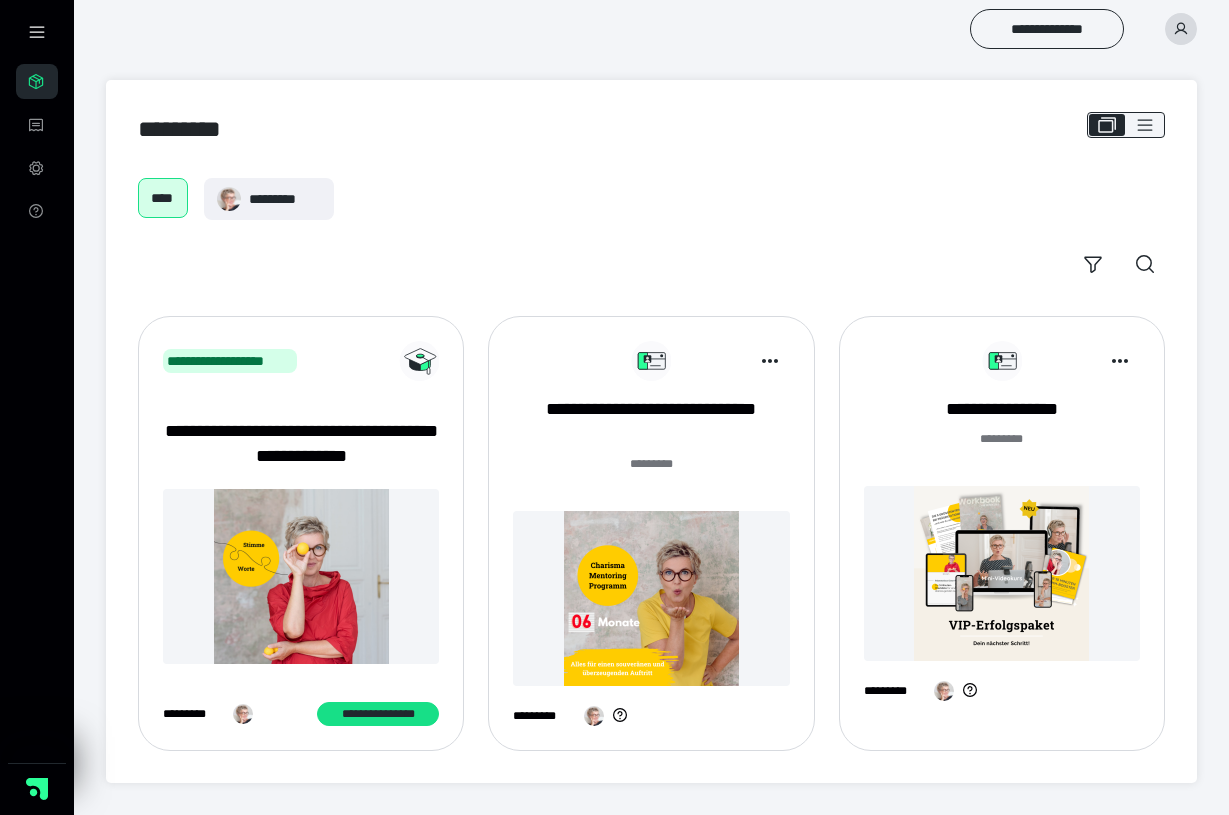 scroll, scrollTop: 0, scrollLeft: 0, axis: both 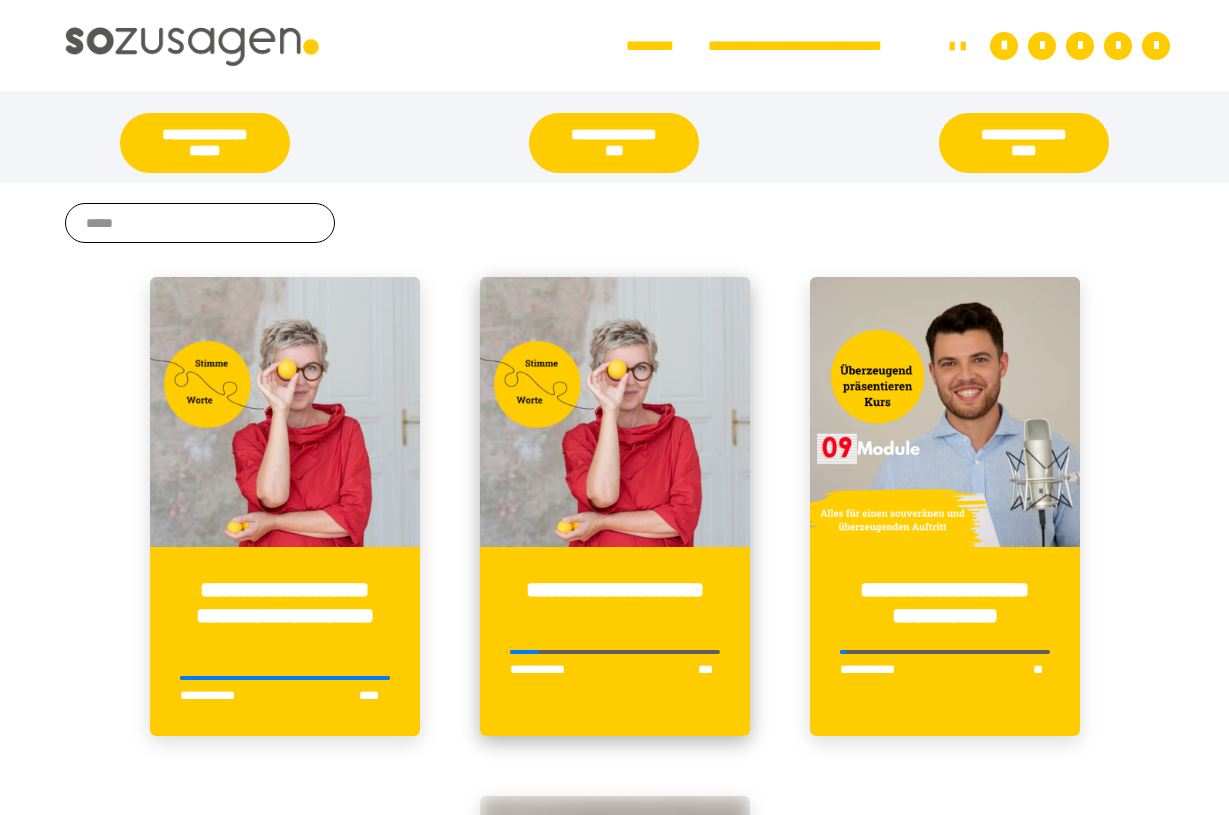 click on "**********" at bounding box center (615, 641) 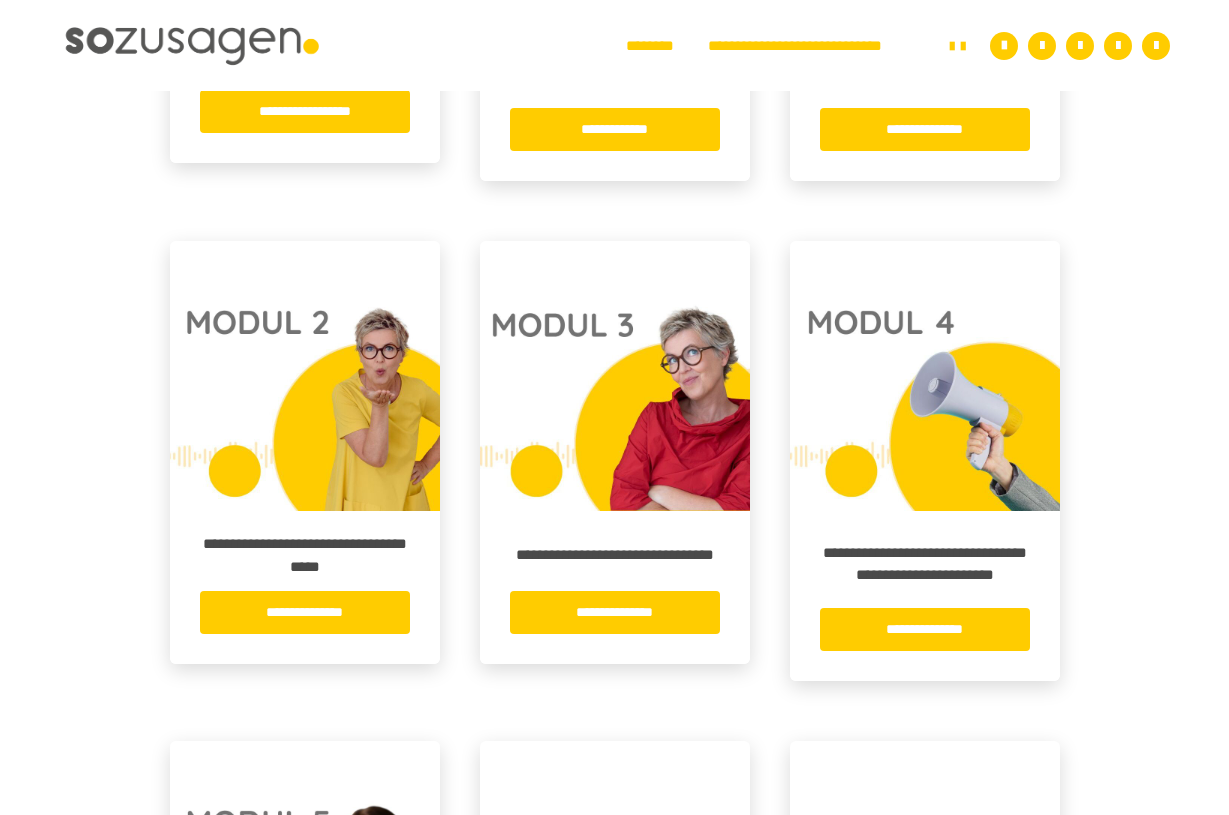 scroll, scrollTop: 736, scrollLeft: 0, axis: vertical 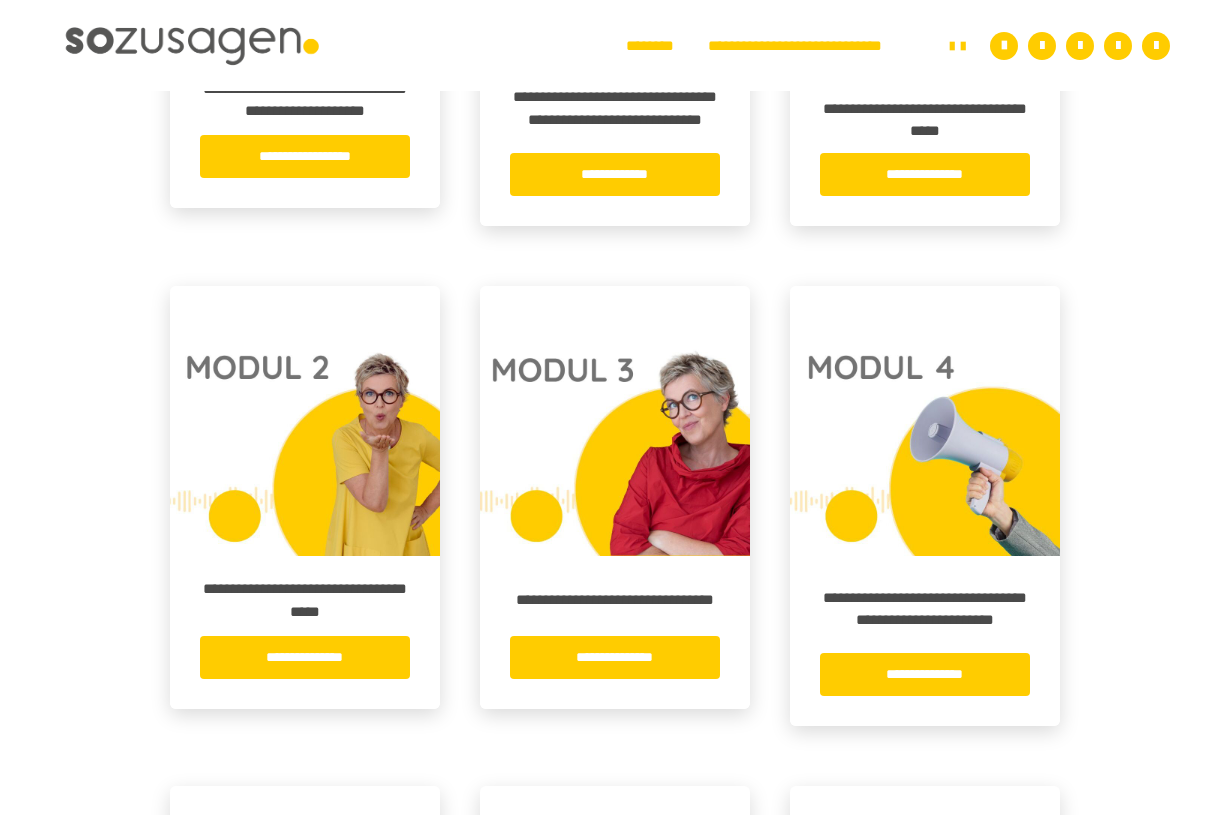 click at bounding box center [615, 421] 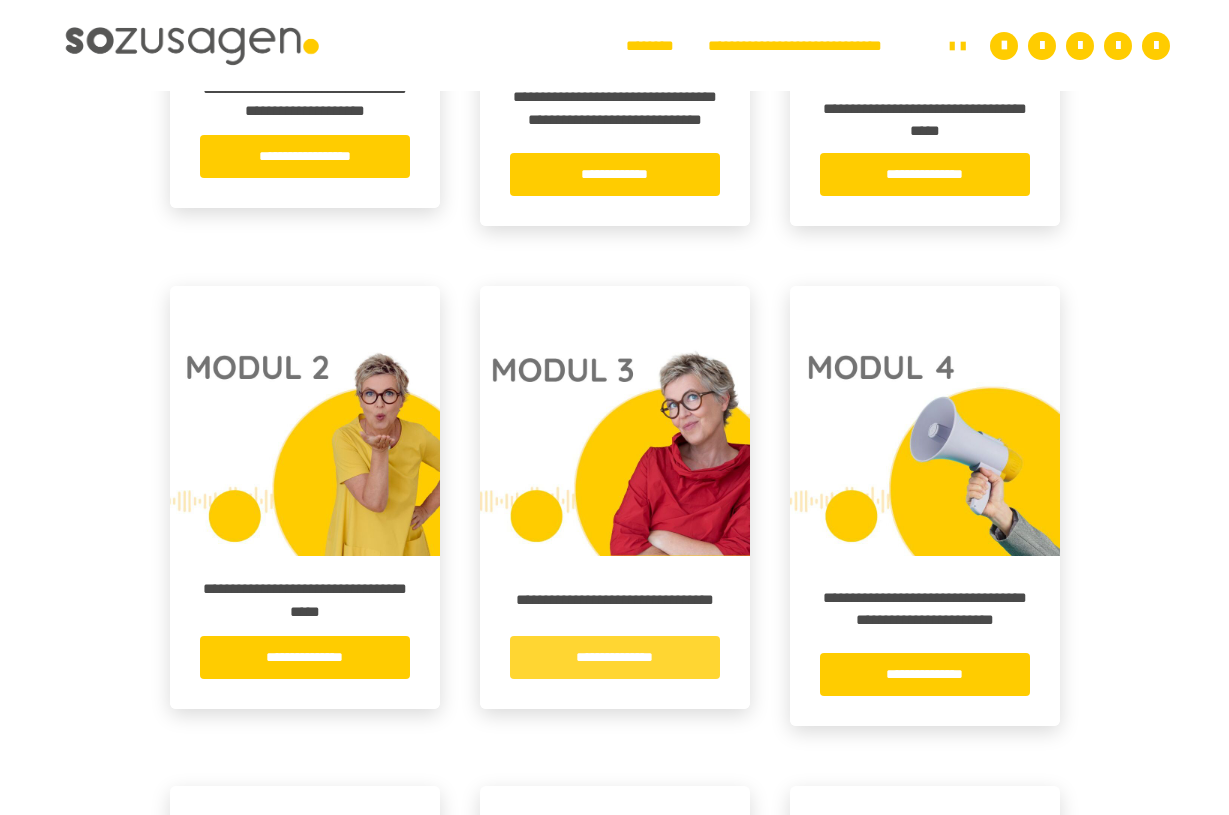 click on "**********" at bounding box center [615, 657] 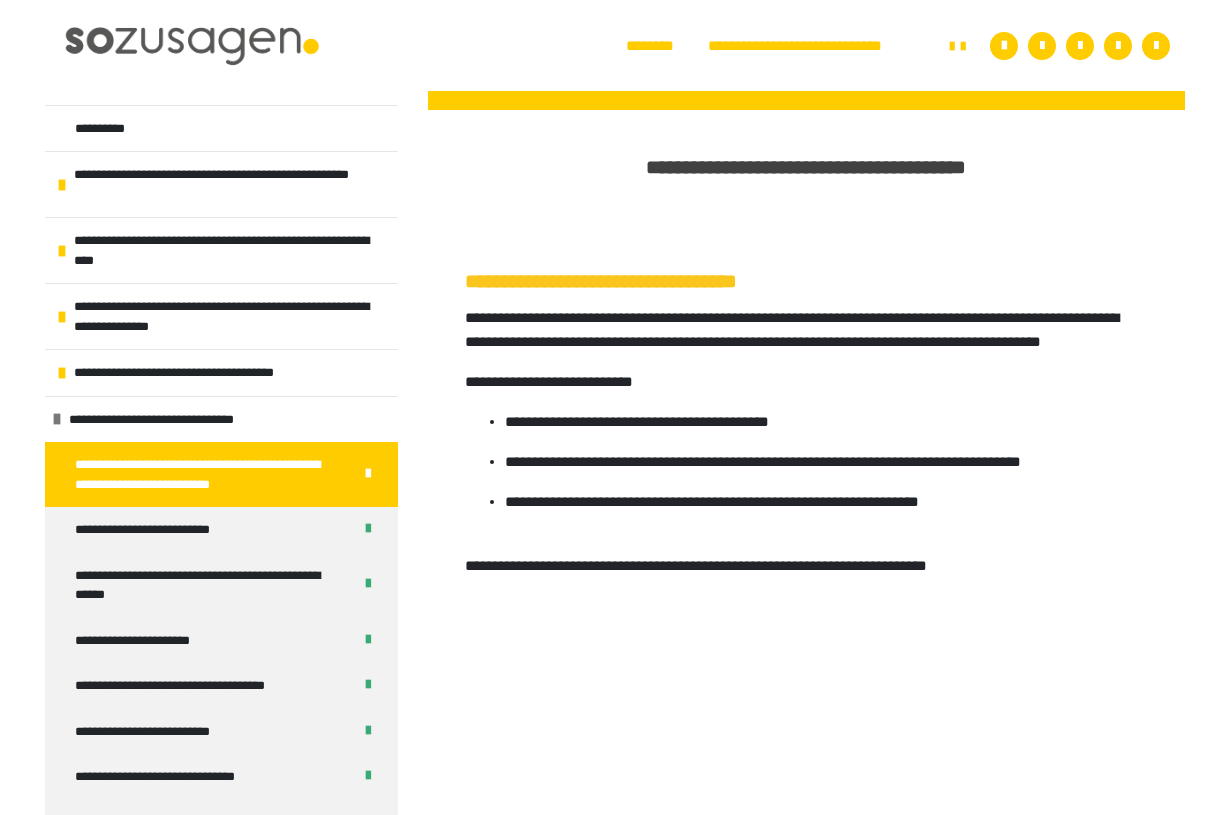 scroll, scrollTop: 408, scrollLeft: 0, axis: vertical 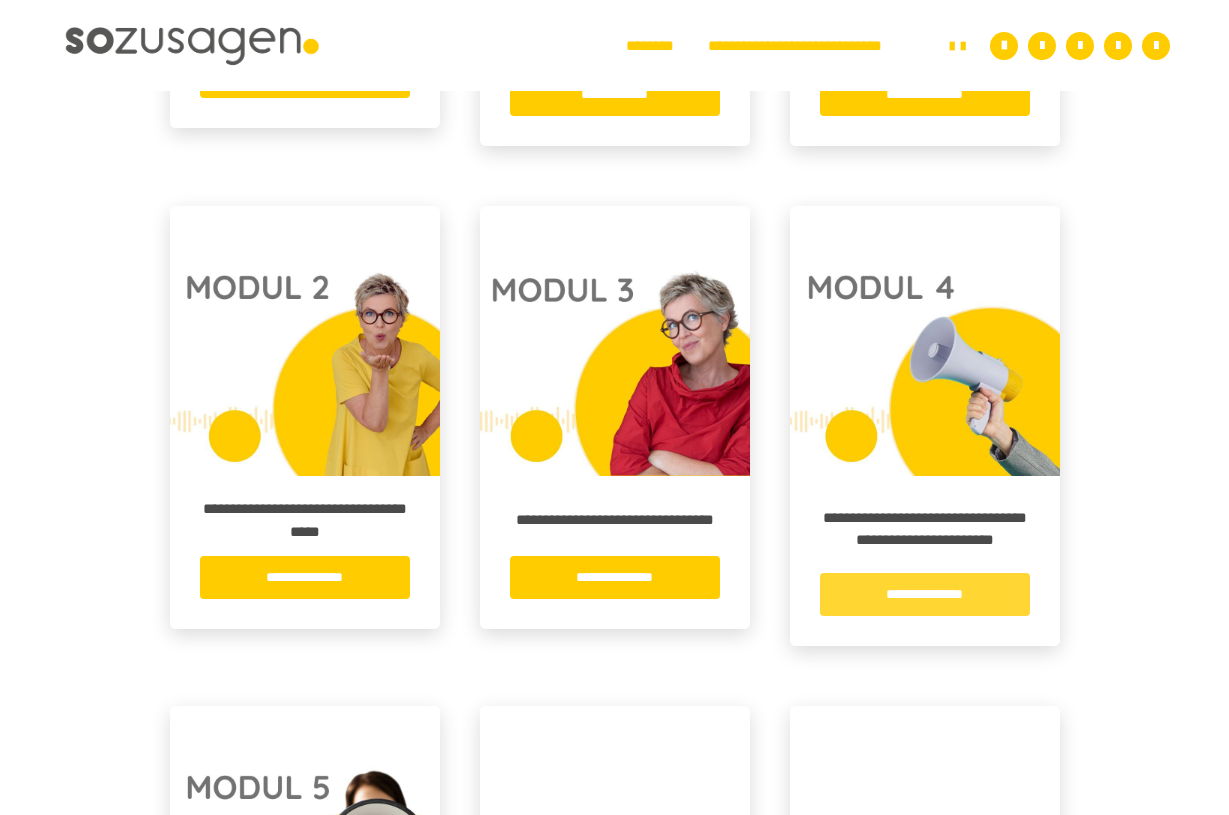 click on "**********" at bounding box center (925, 594) 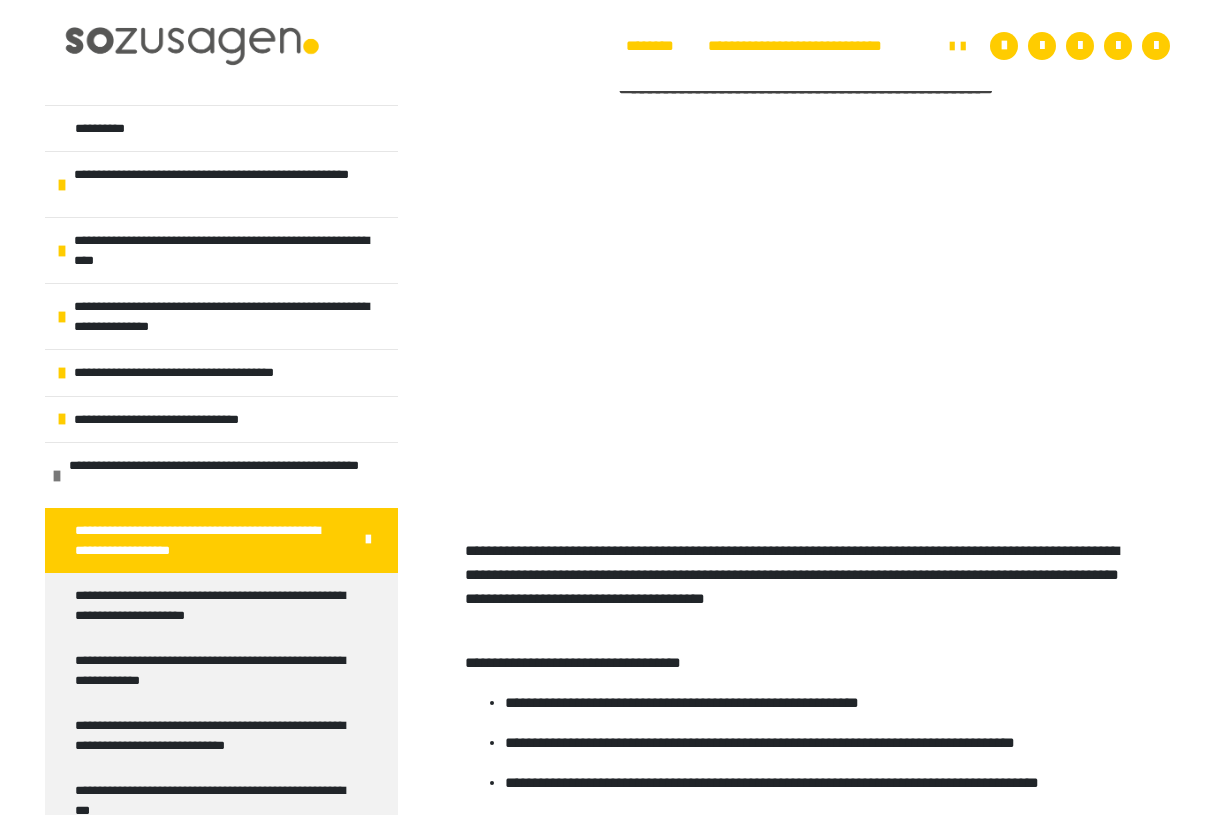 scroll, scrollTop: 510, scrollLeft: 0, axis: vertical 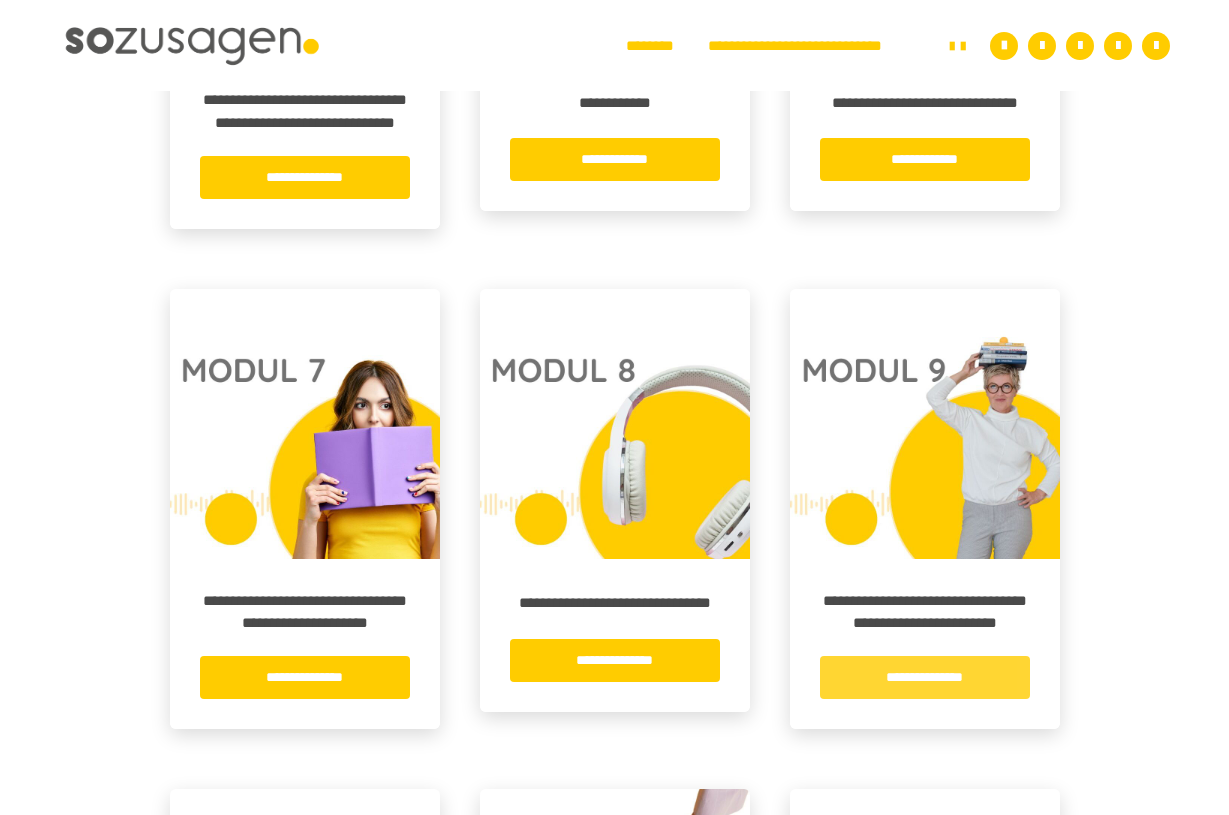 click on "**********" at bounding box center (925, 677) 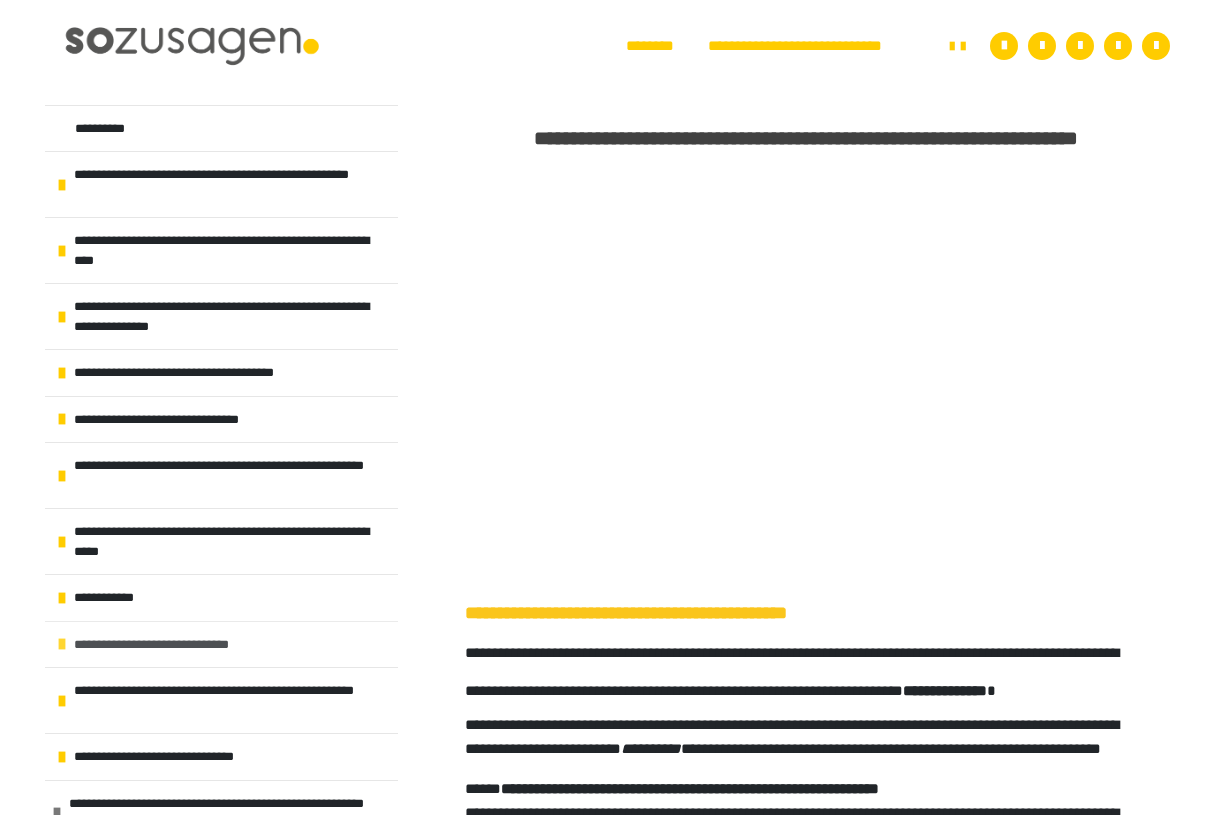 scroll, scrollTop: 408, scrollLeft: 0, axis: vertical 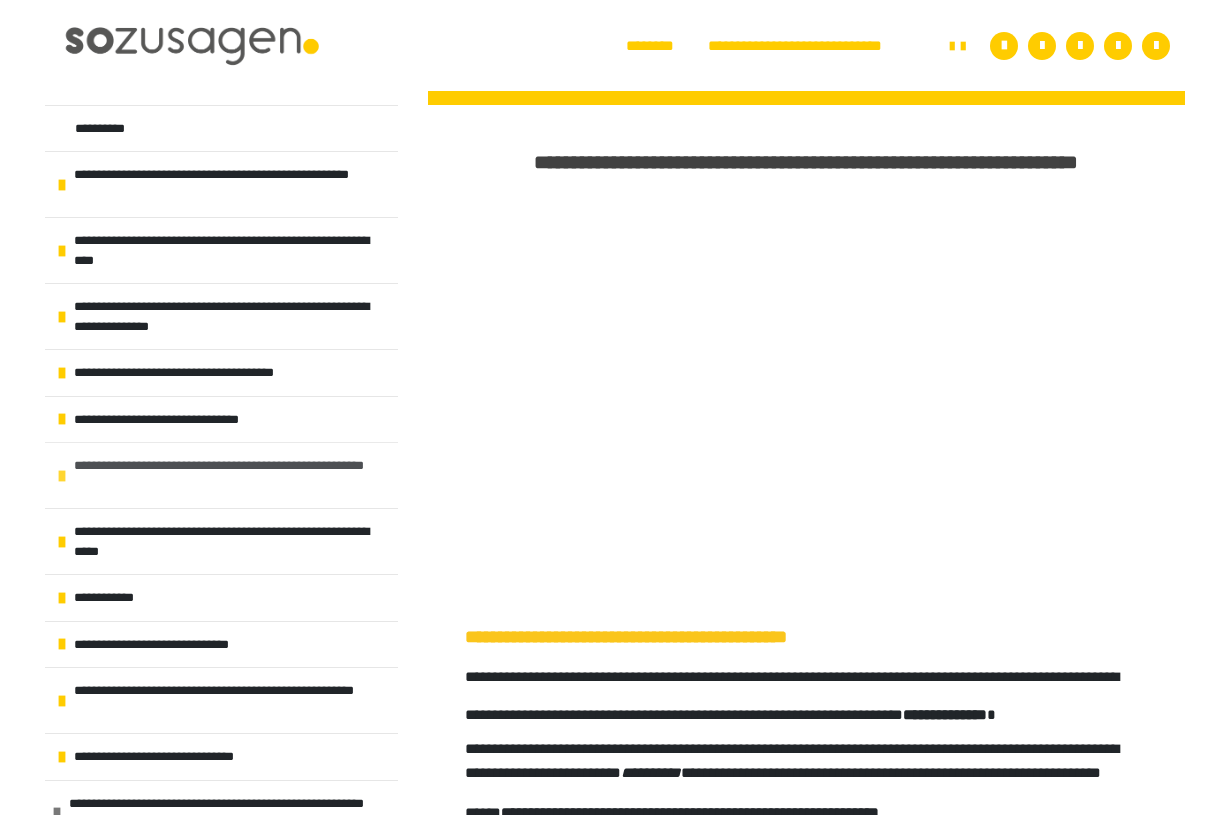 click on "**********" at bounding box center [231, 475] 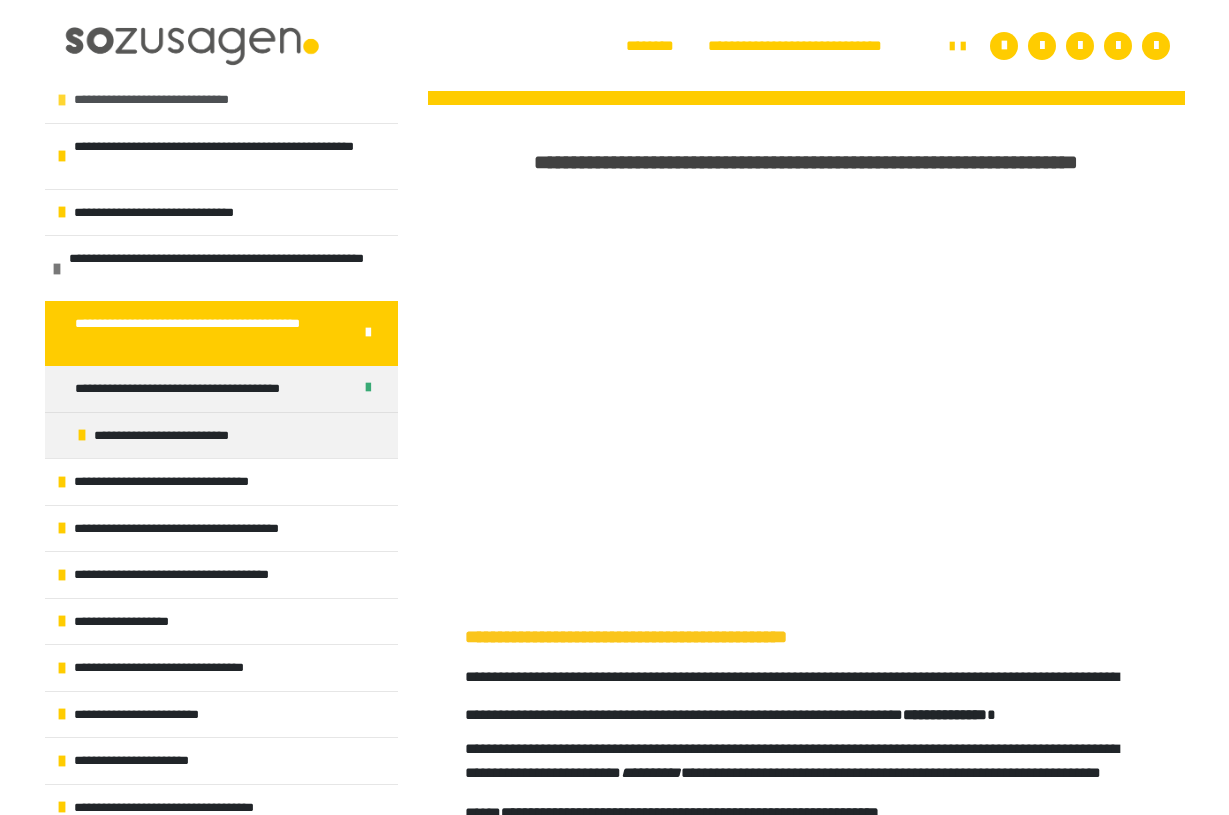 scroll, scrollTop: 990, scrollLeft: 0, axis: vertical 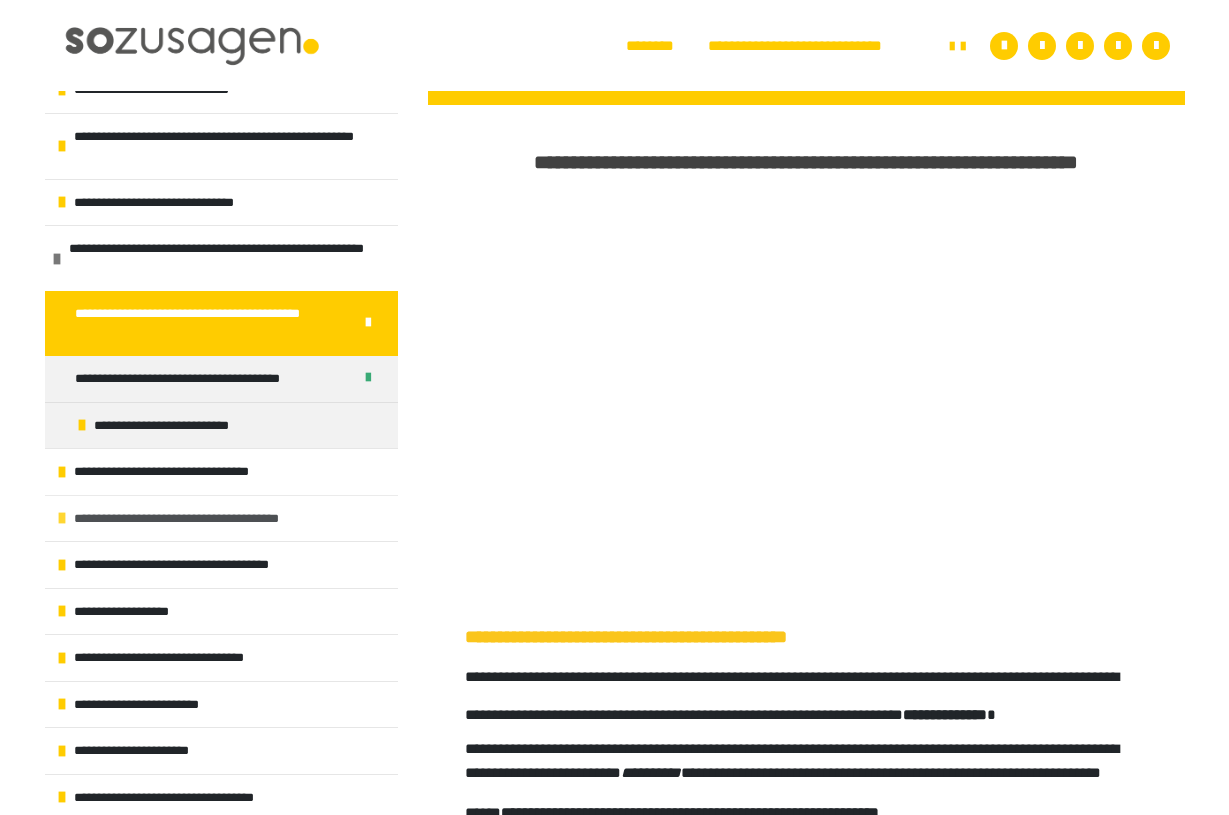 click on "**********" at bounding box center (221, 518) 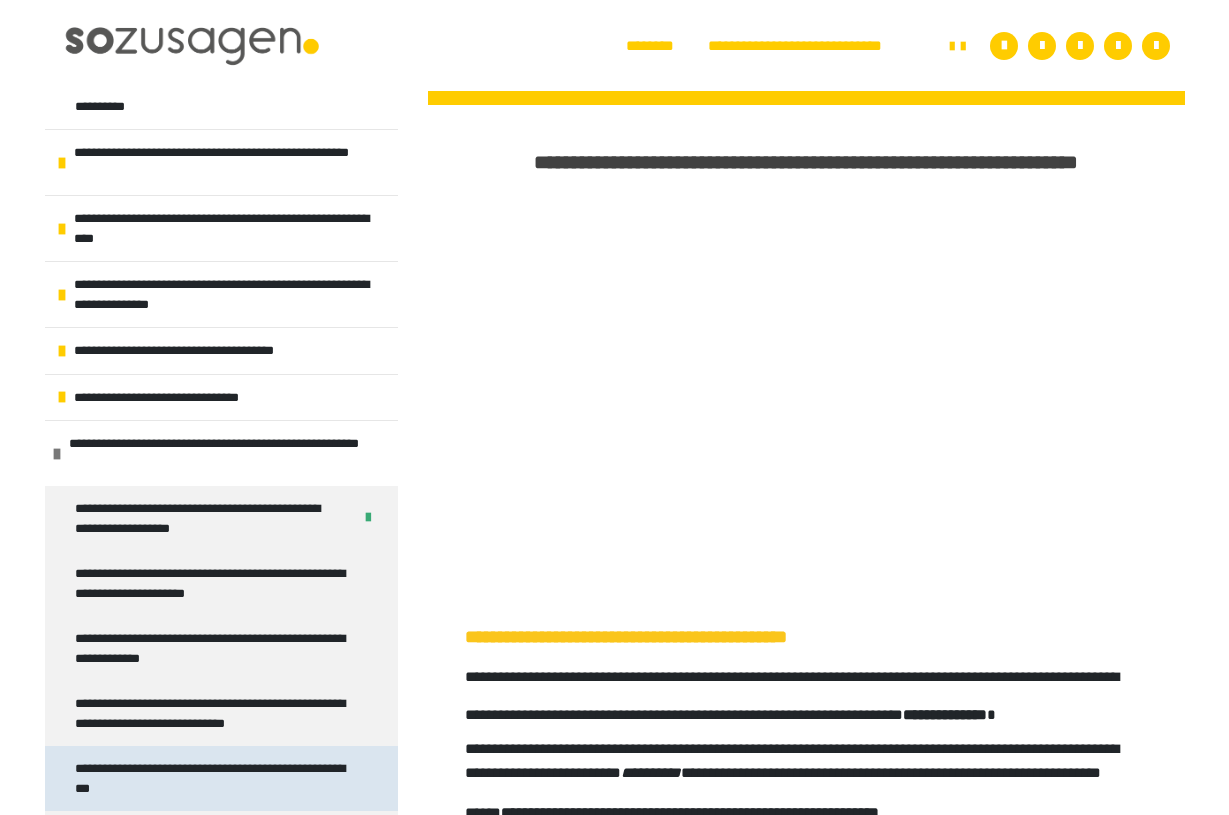scroll, scrollTop: 0, scrollLeft: 0, axis: both 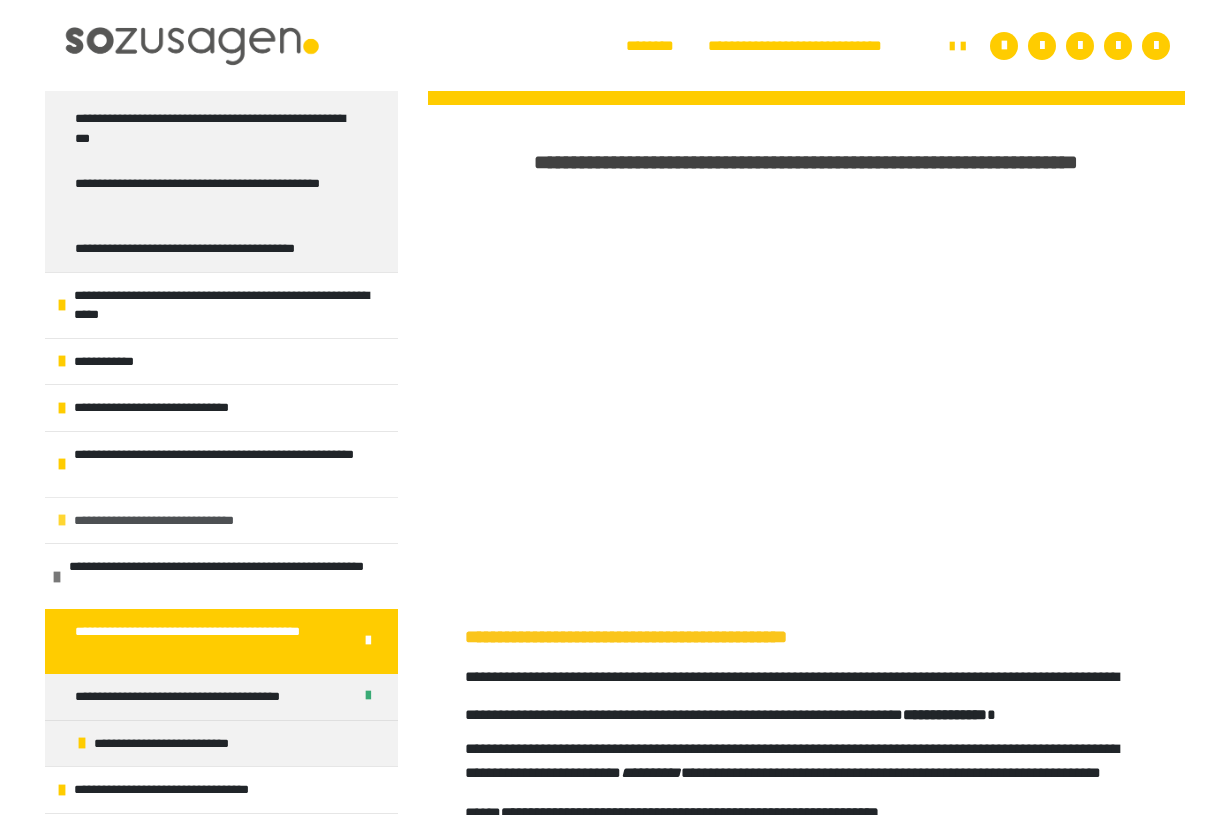 click at bounding box center [62, 520] 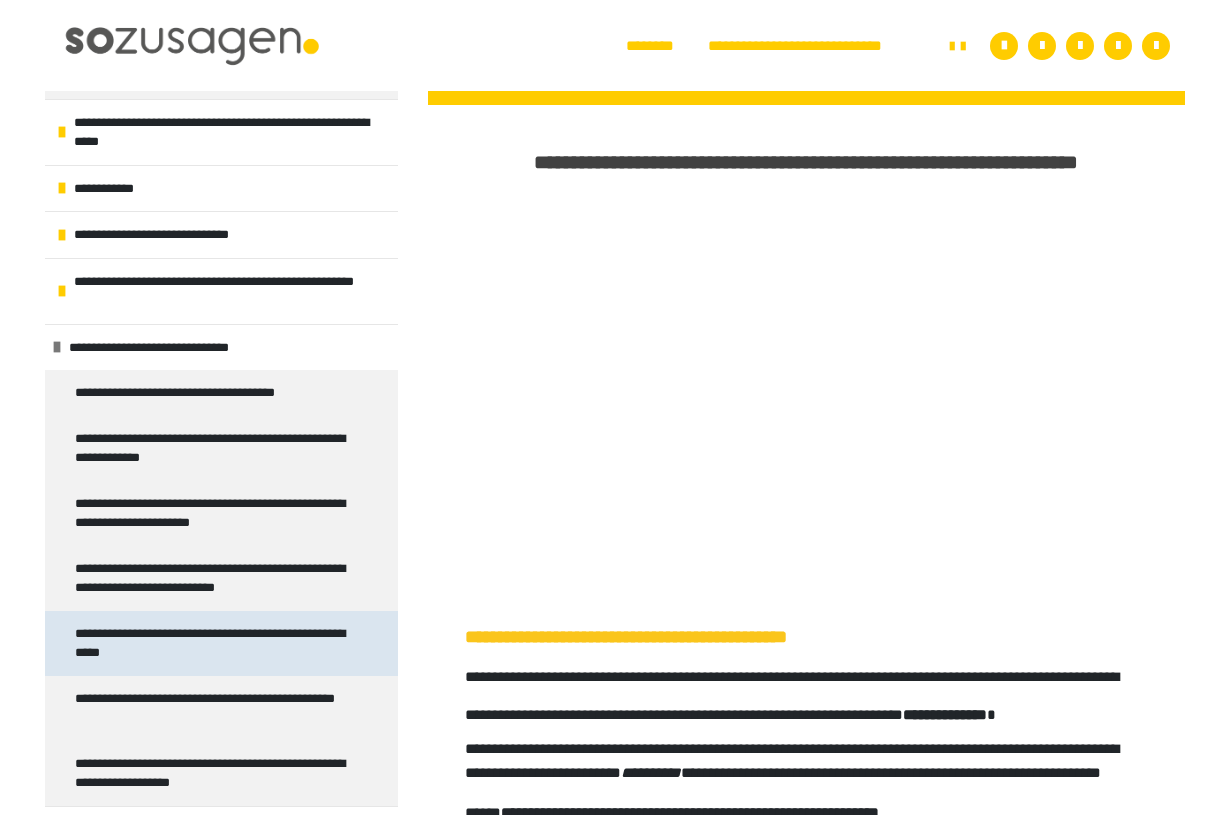 scroll, scrollTop: 864, scrollLeft: 0, axis: vertical 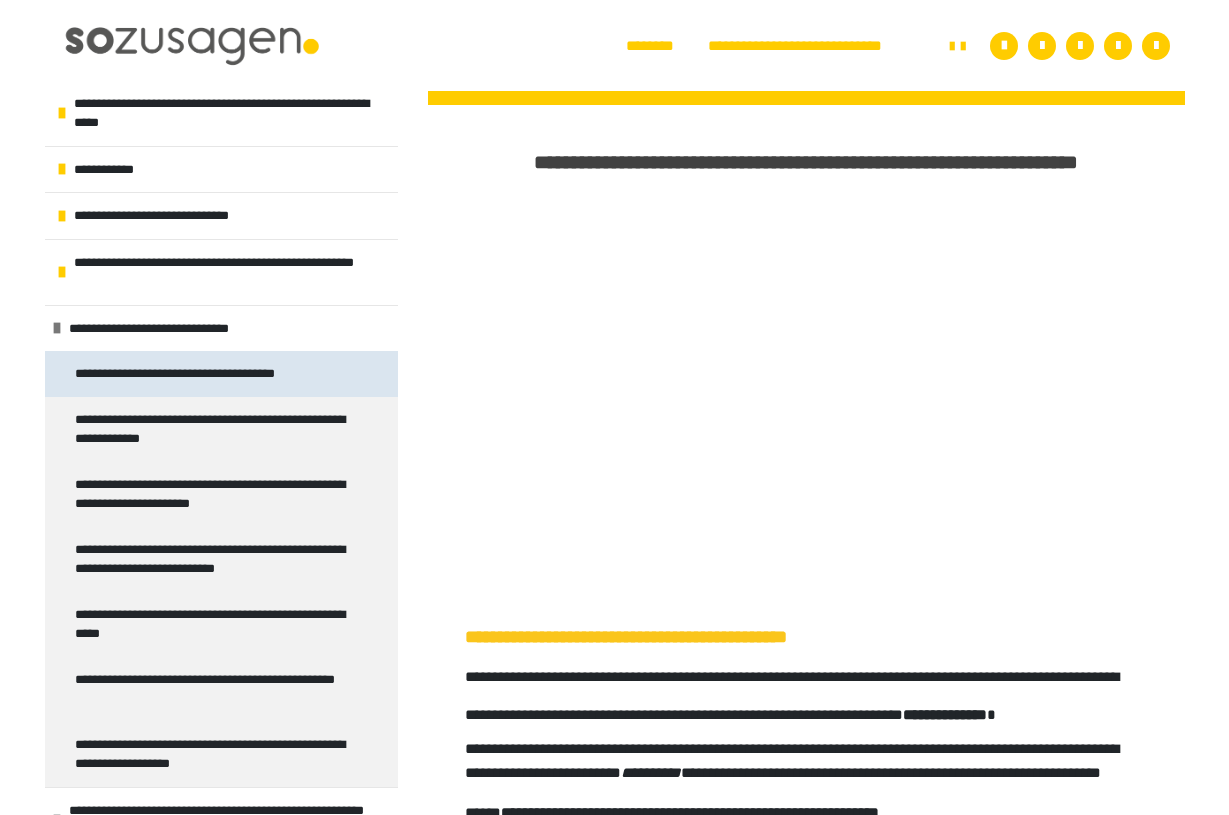 click on "**********" at bounding box center [191, 374] 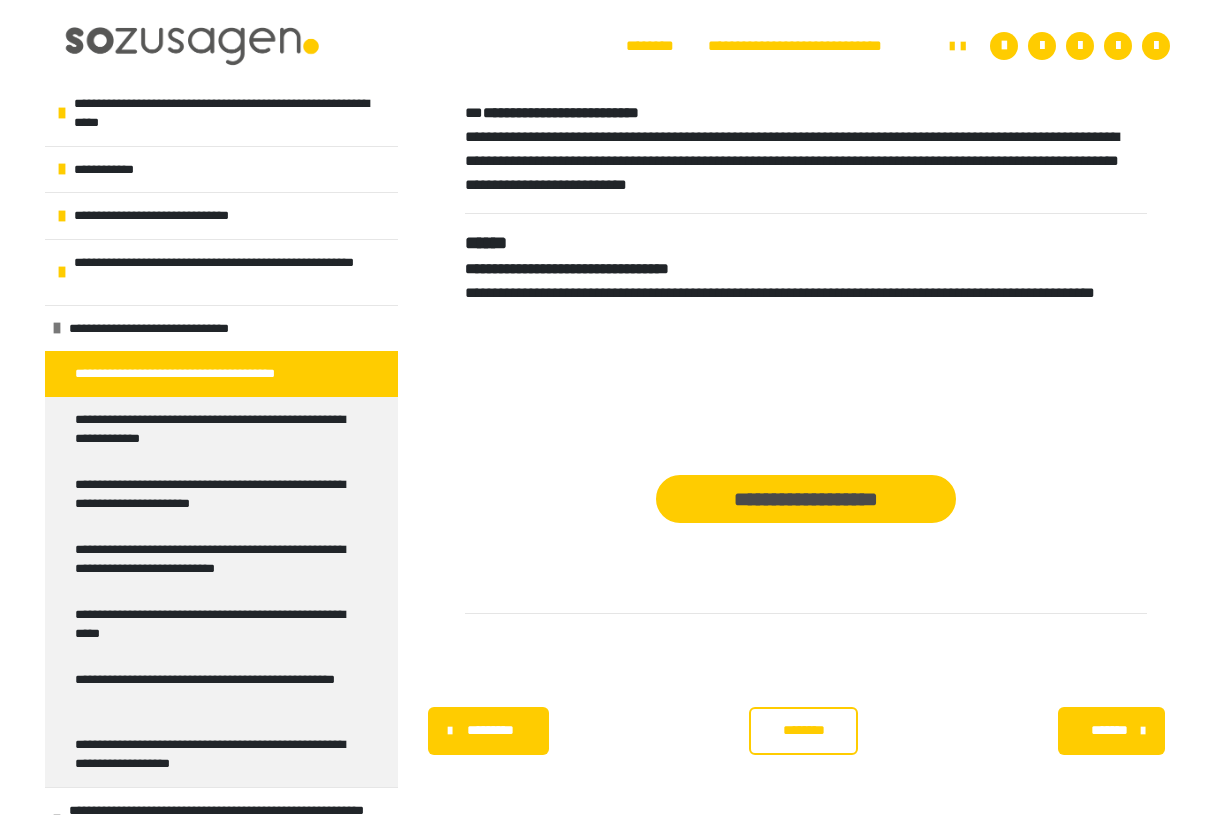 scroll, scrollTop: 2233, scrollLeft: 0, axis: vertical 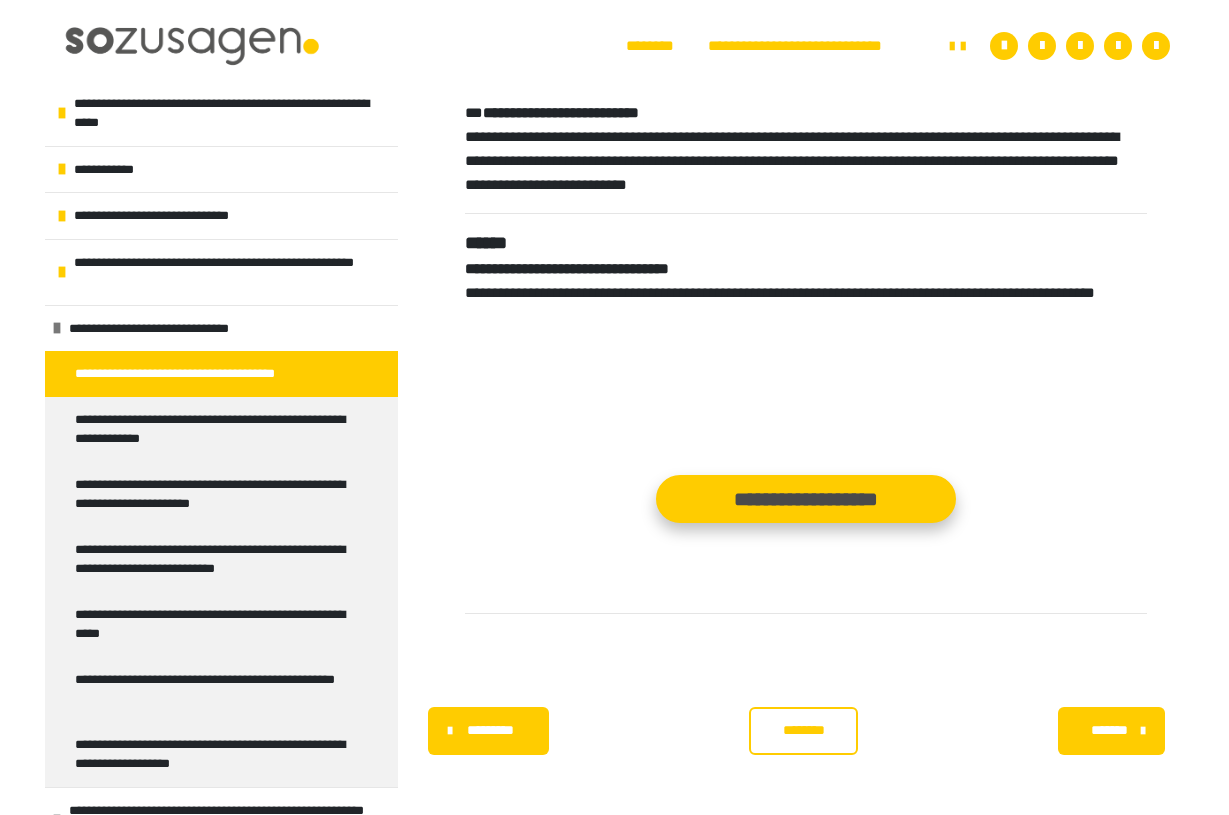 click on "**********" at bounding box center (806, 499) 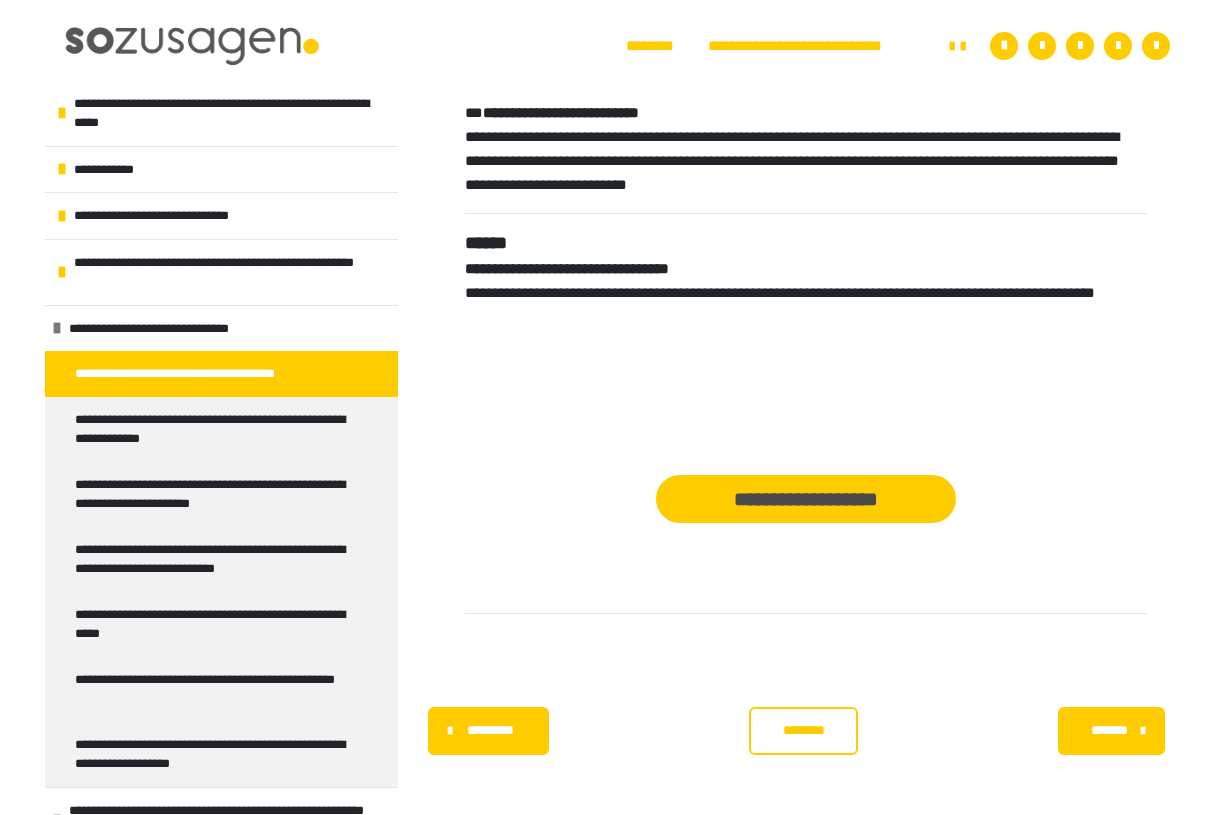 scroll, scrollTop: 2233, scrollLeft: 0, axis: vertical 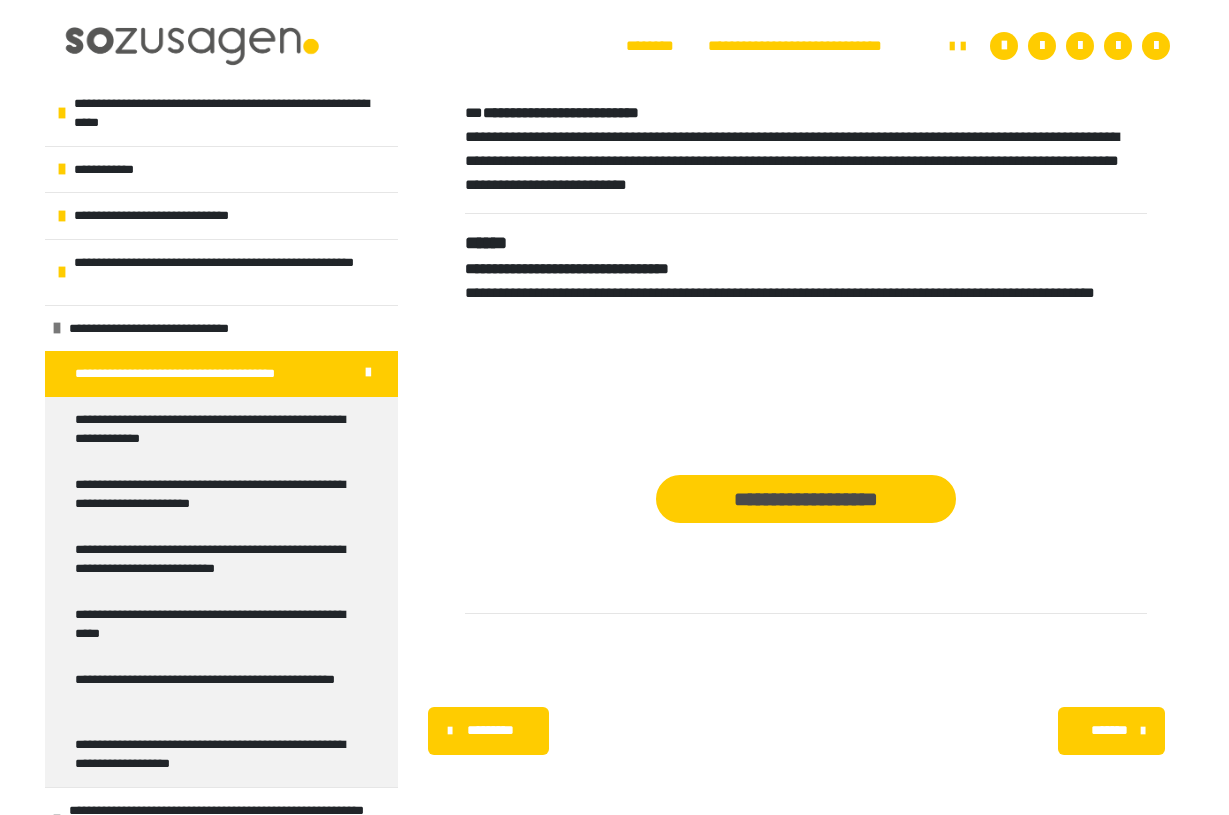 click on "*******" at bounding box center [1109, 730] 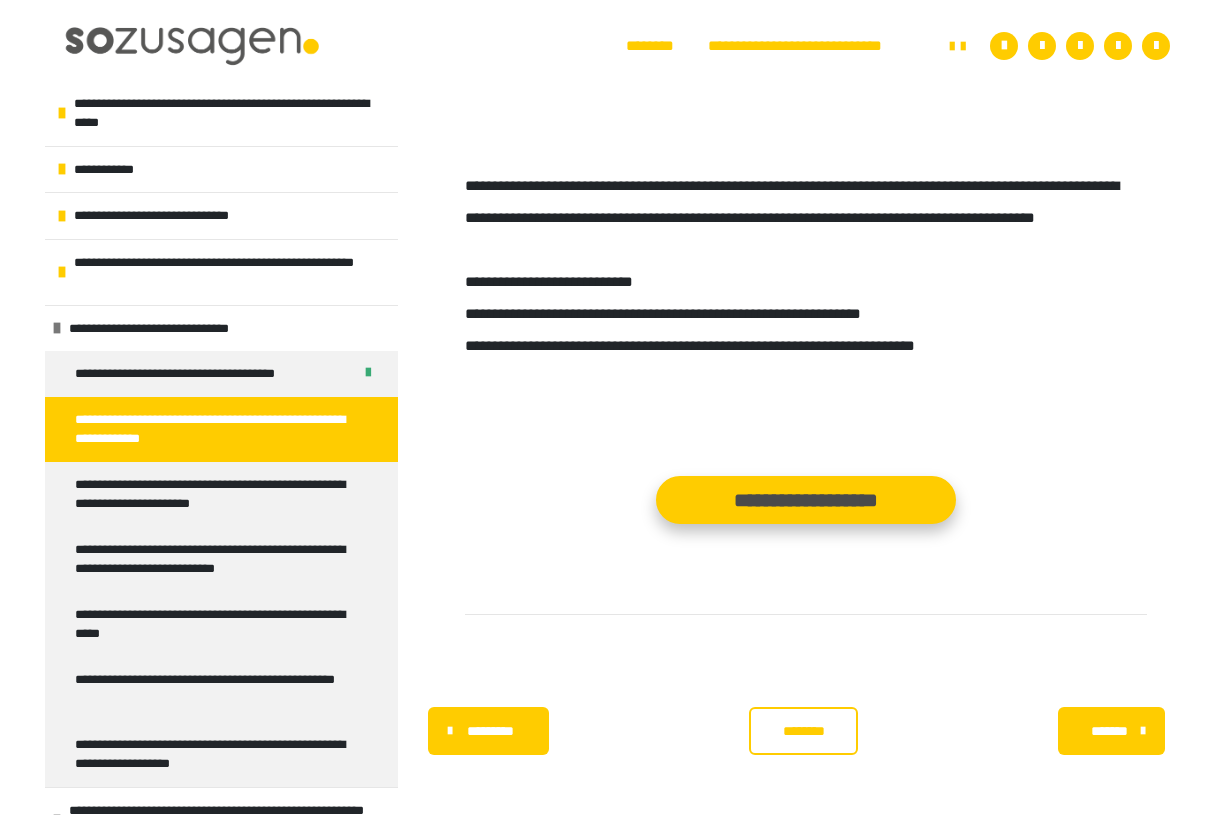 scroll, scrollTop: 525, scrollLeft: 0, axis: vertical 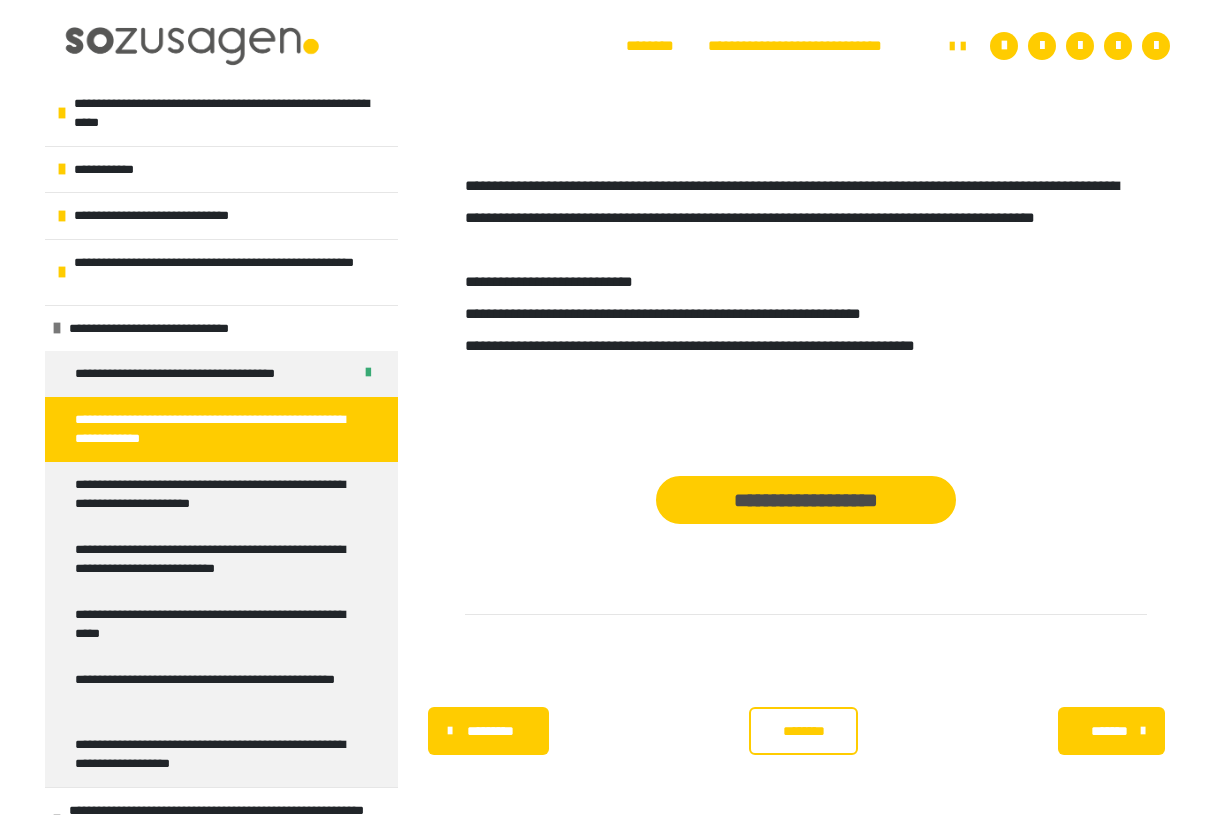 click on "********" at bounding box center (803, 731) 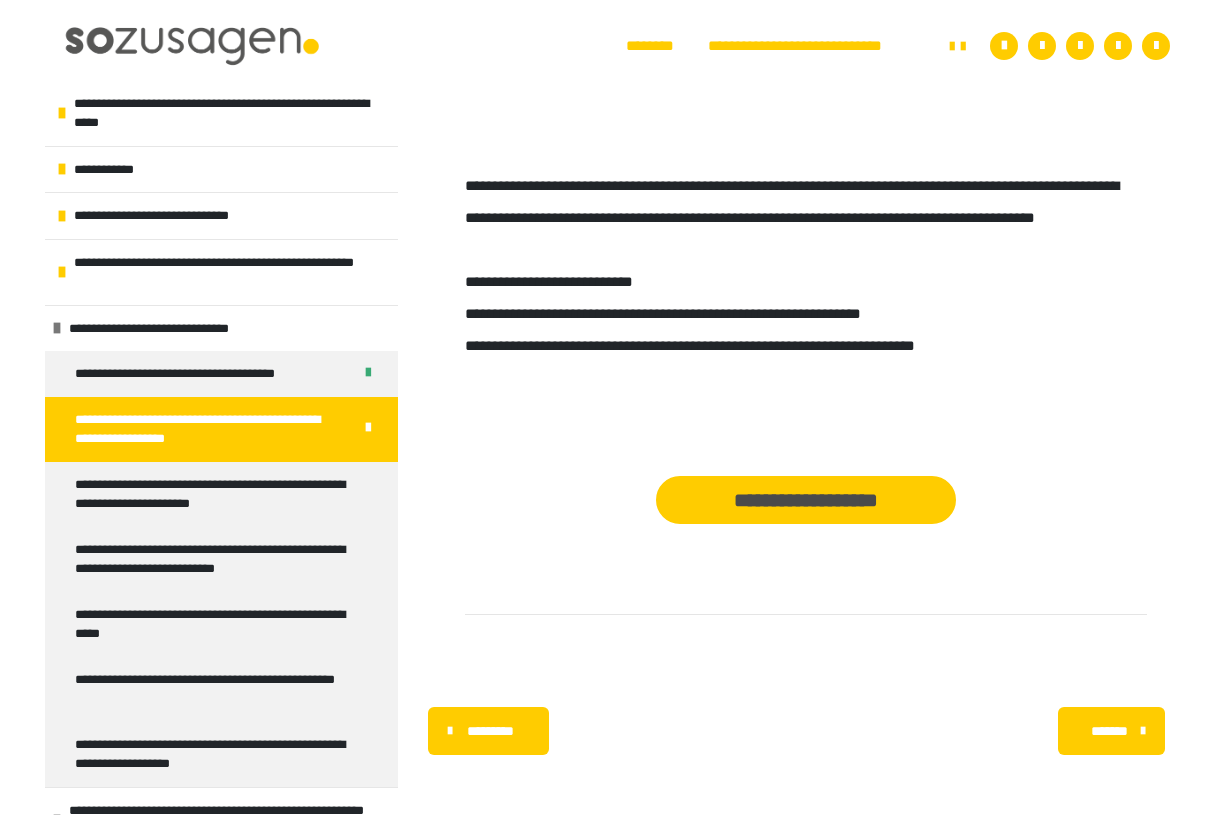 click on "*******" at bounding box center (1109, 731) 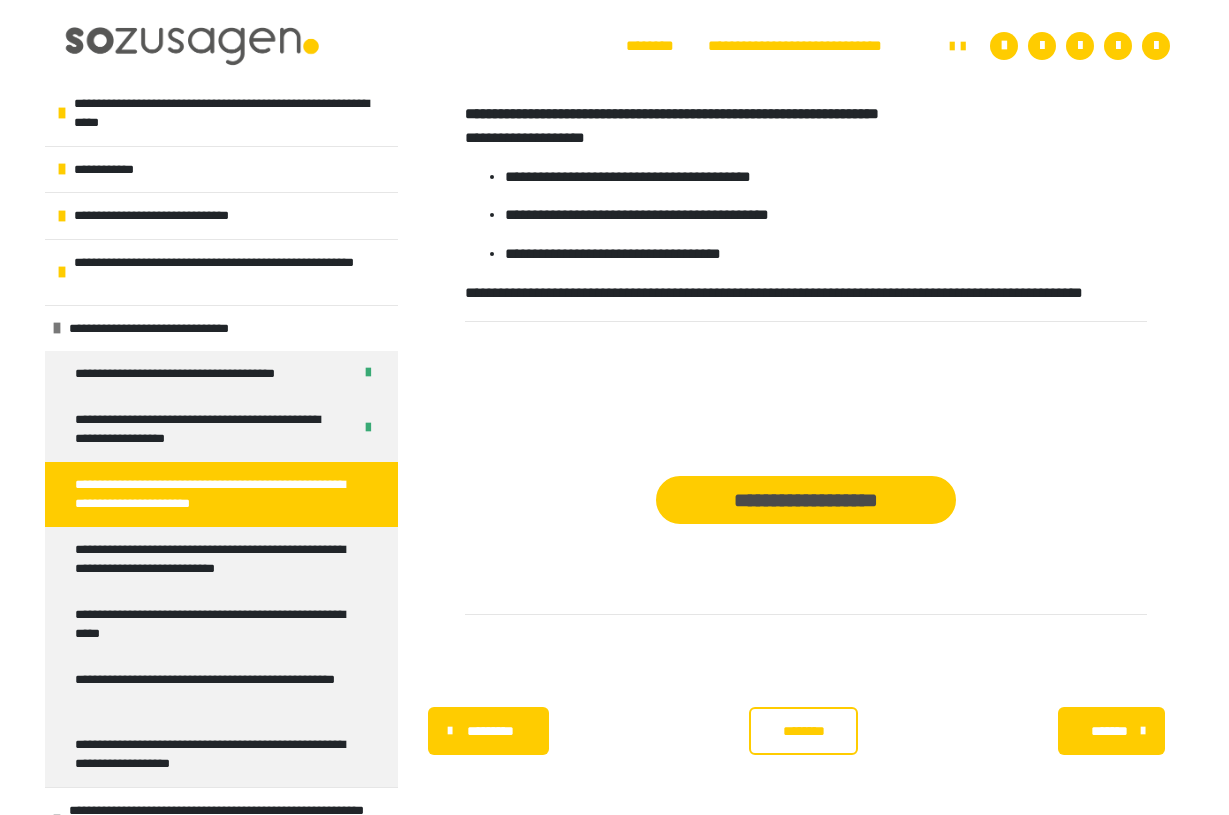 scroll, scrollTop: 1264, scrollLeft: 0, axis: vertical 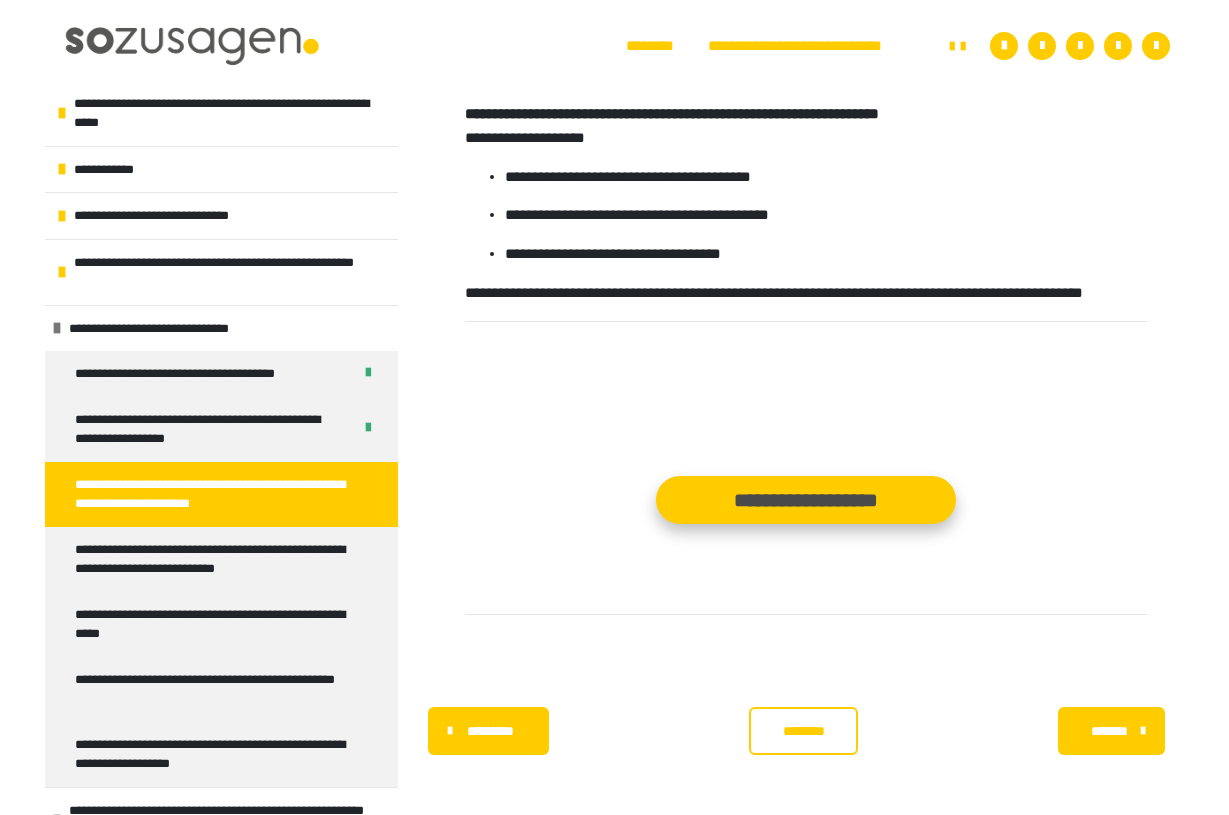 click on "**********" at bounding box center [806, 500] 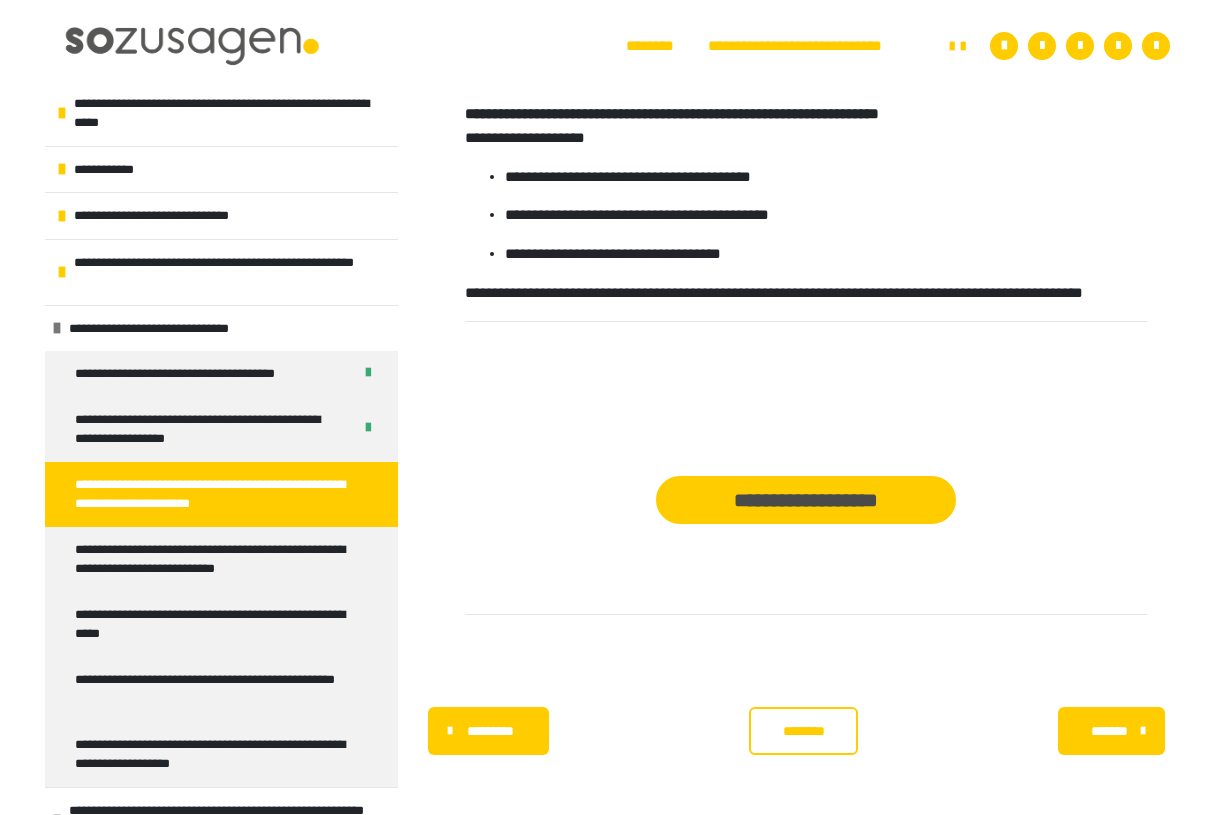 click on "********" at bounding box center (803, 731) 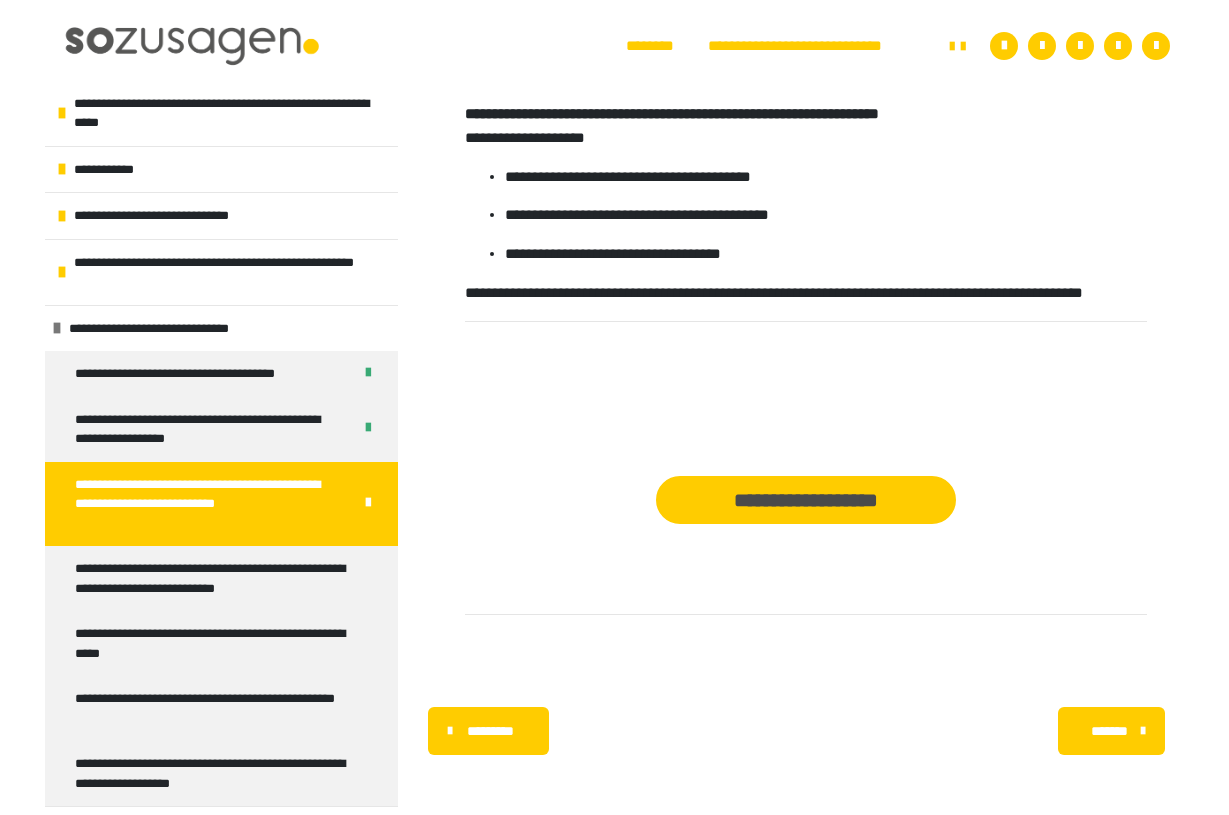 click on "*******" at bounding box center (1109, 731) 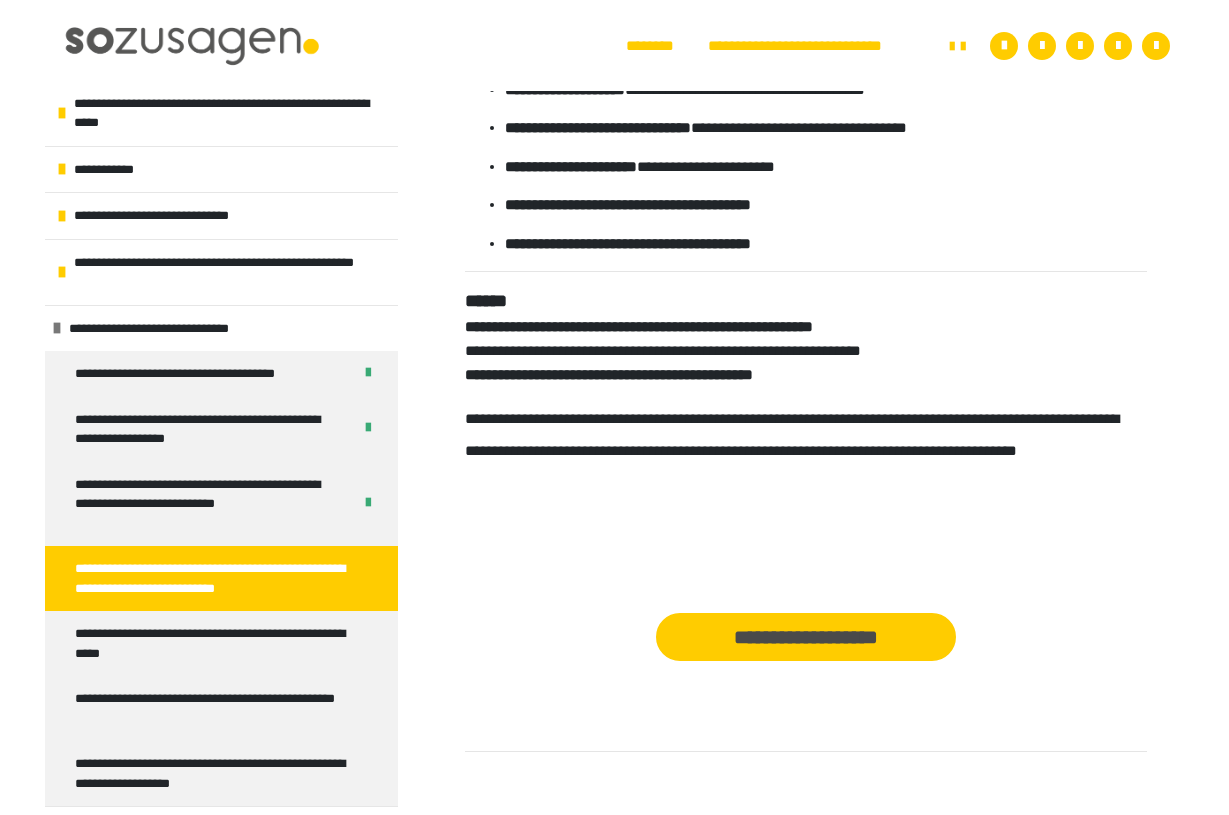 scroll, scrollTop: 2194, scrollLeft: 0, axis: vertical 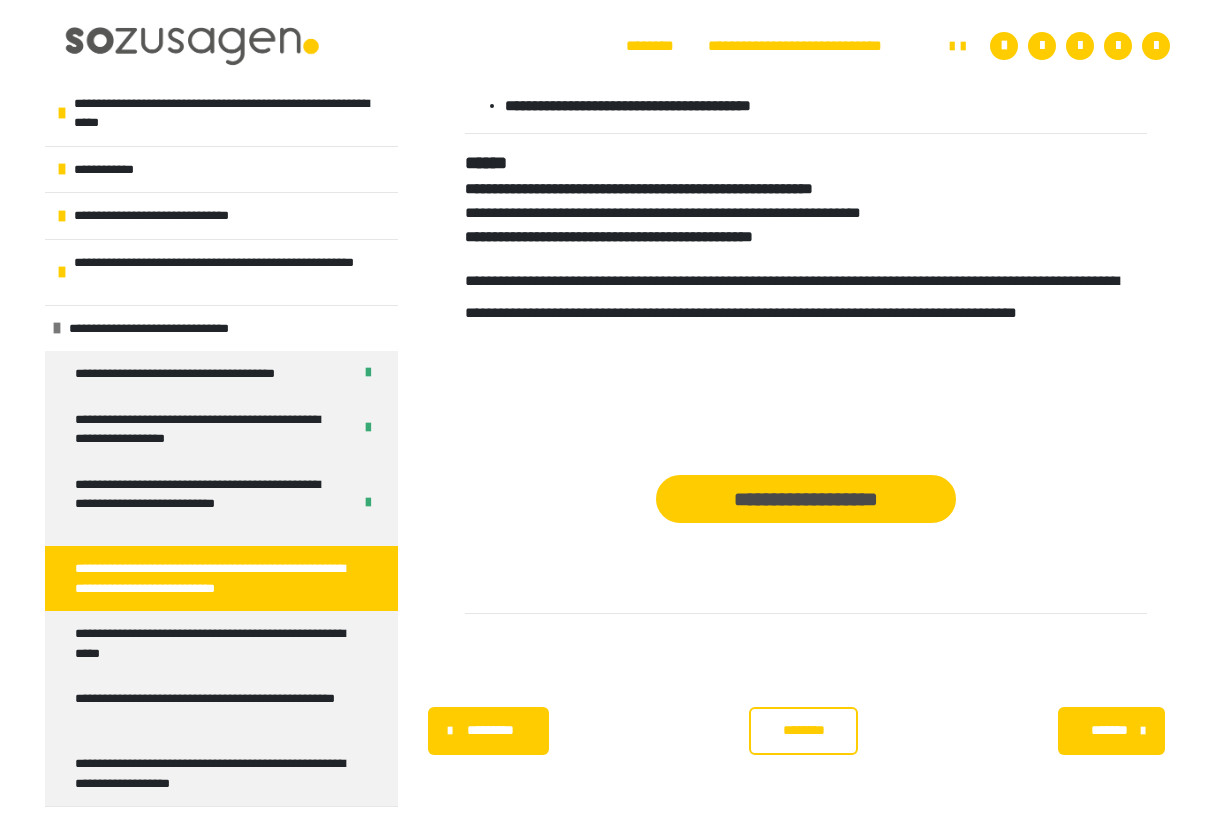 click on "********" at bounding box center [803, 730] 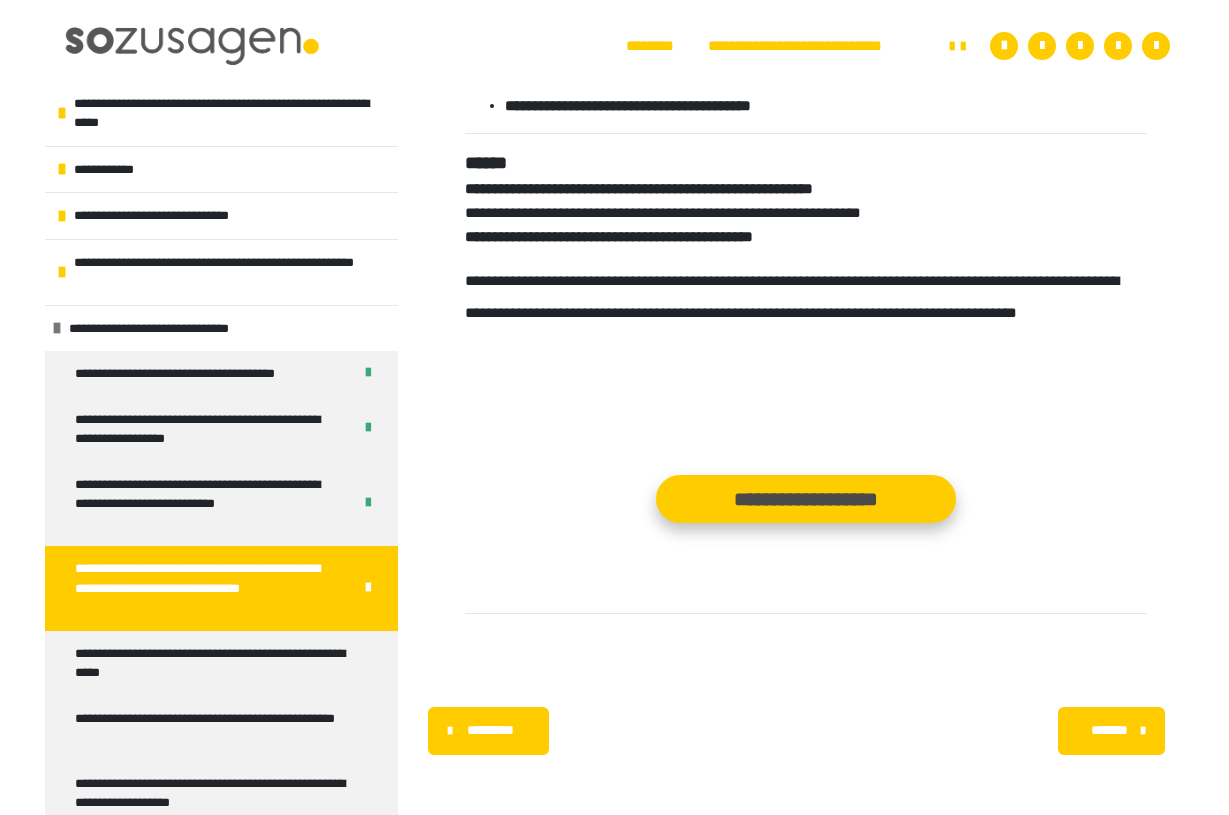 click on "**********" at bounding box center (806, 499) 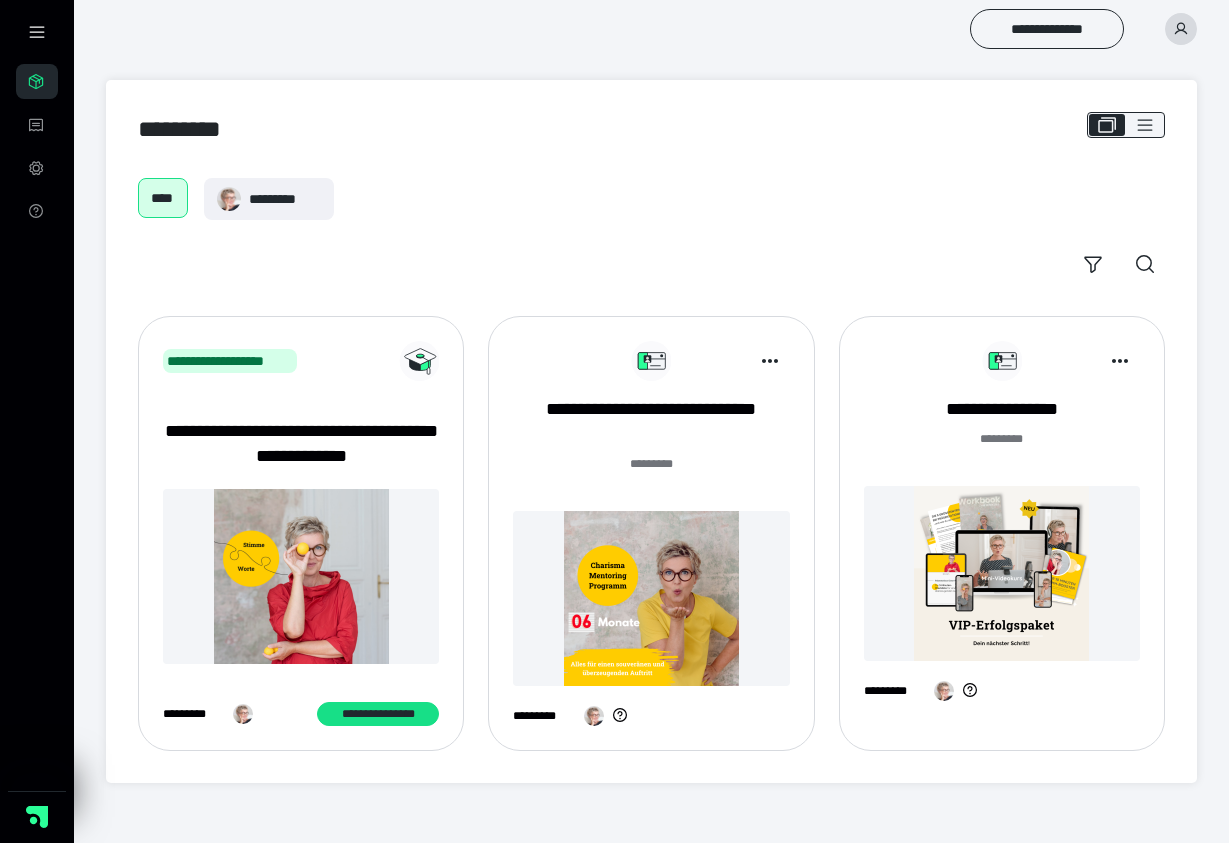 scroll, scrollTop: 0, scrollLeft: 0, axis: both 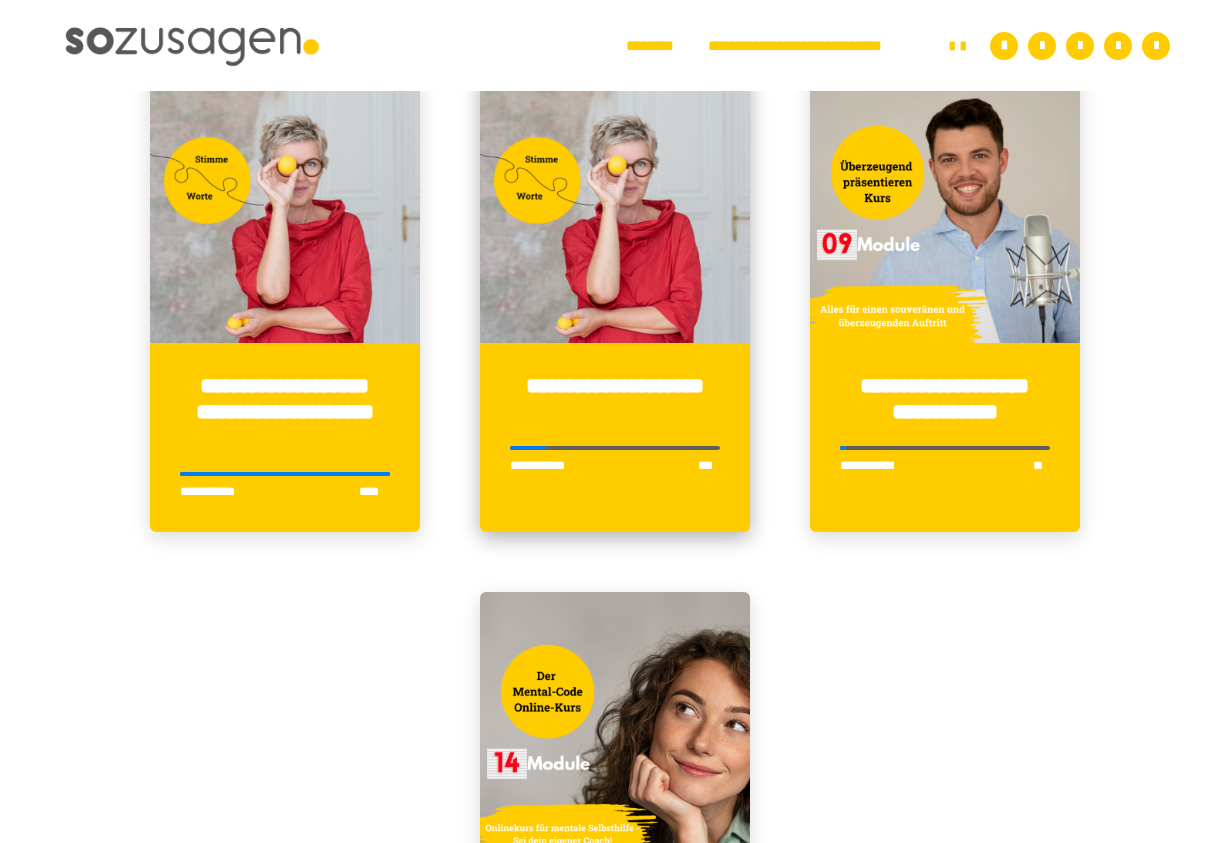 click on "**********" at bounding box center [615, 437] 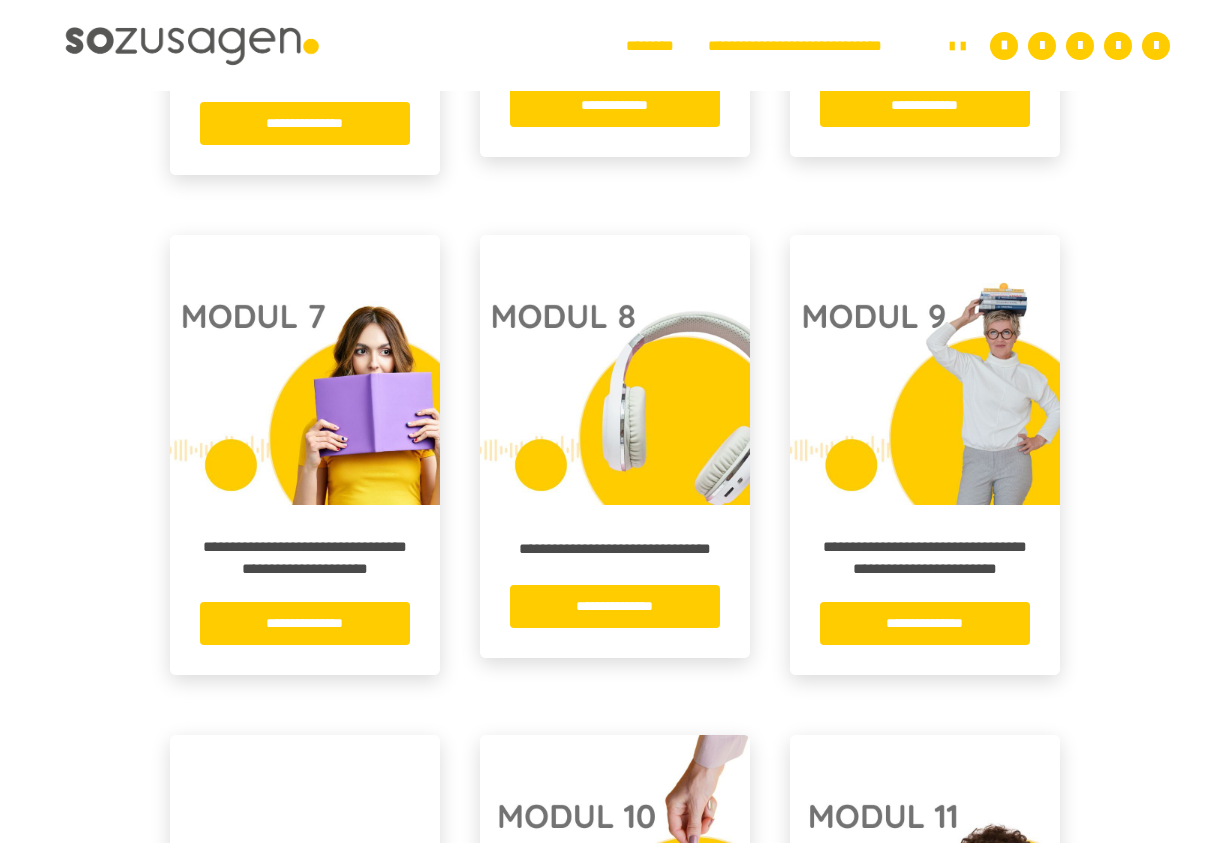 scroll, scrollTop: 1790, scrollLeft: 0, axis: vertical 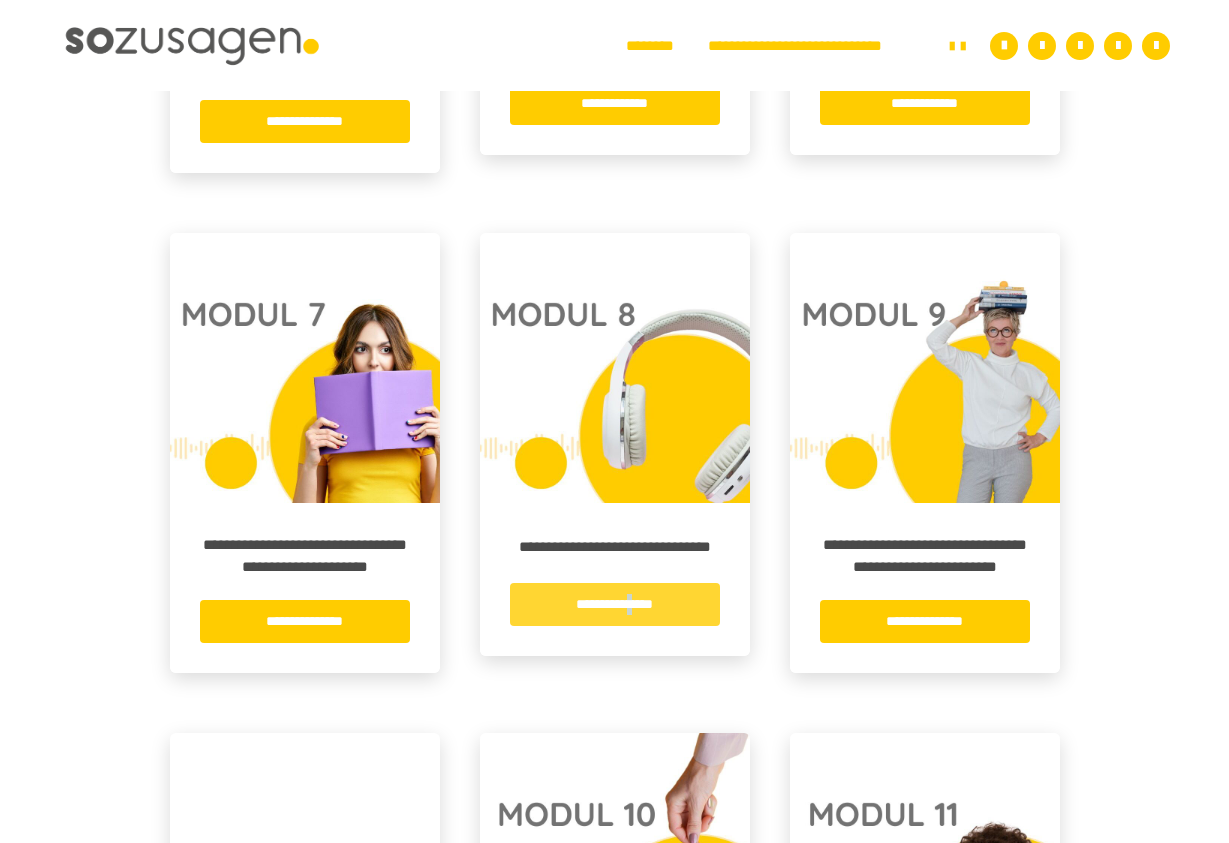 click on "**********" at bounding box center [615, 604] 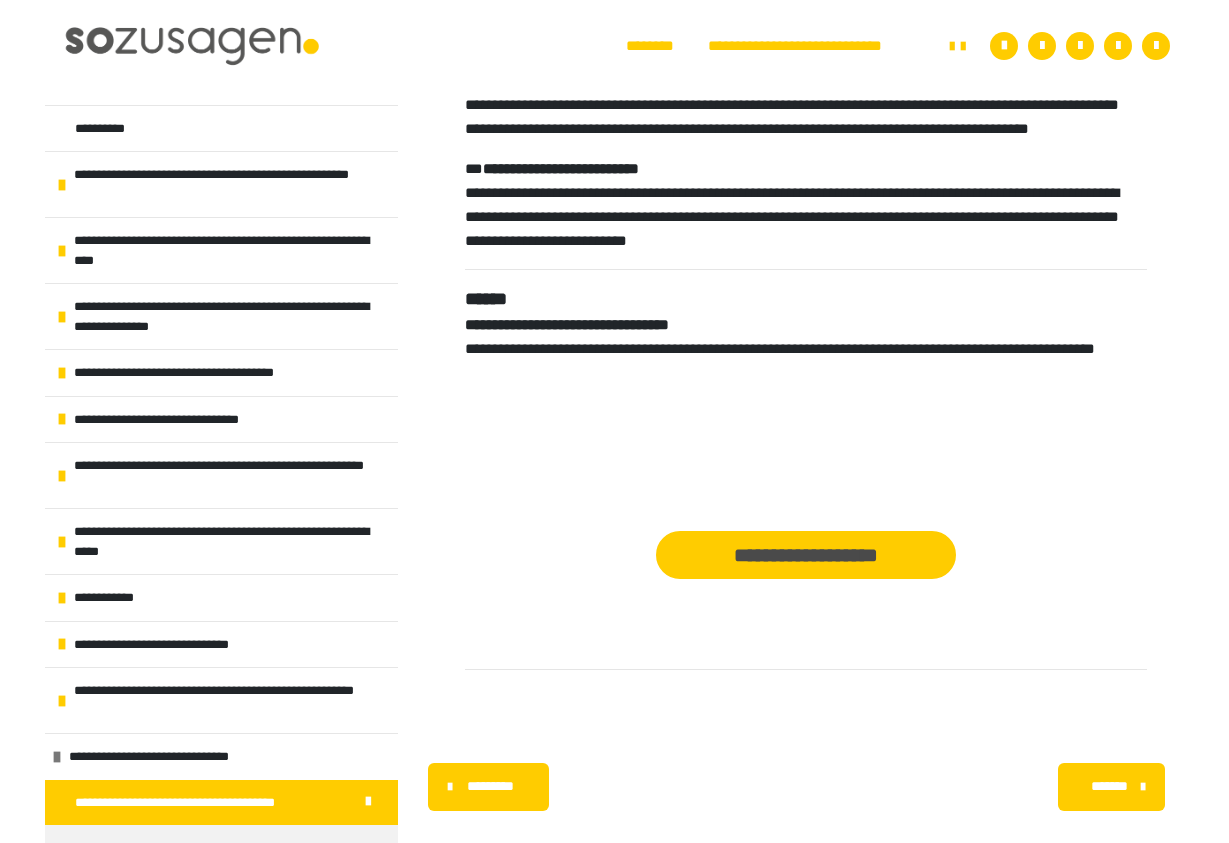 scroll, scrollTop: 2205, scrollLeft: 0, axis: vertical 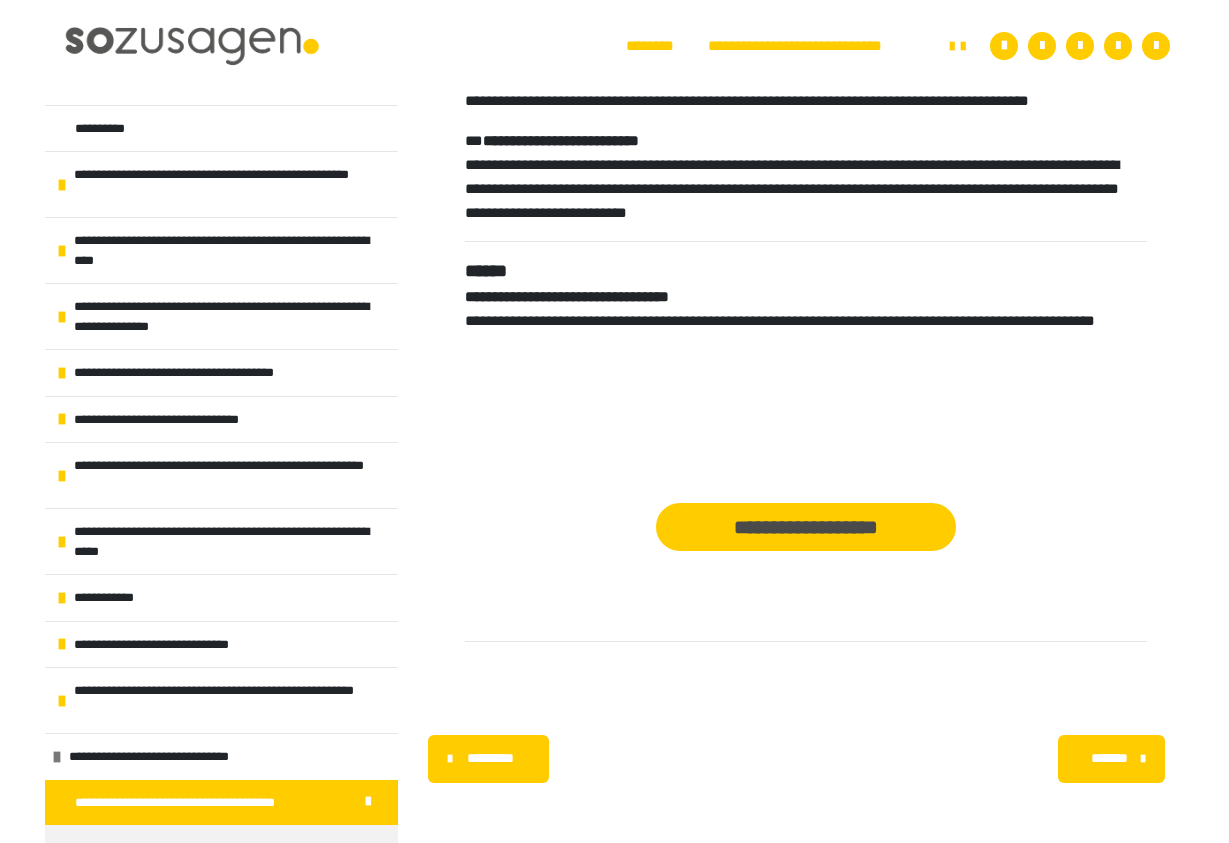 click on "*******" at bounding box center [1109, 758] 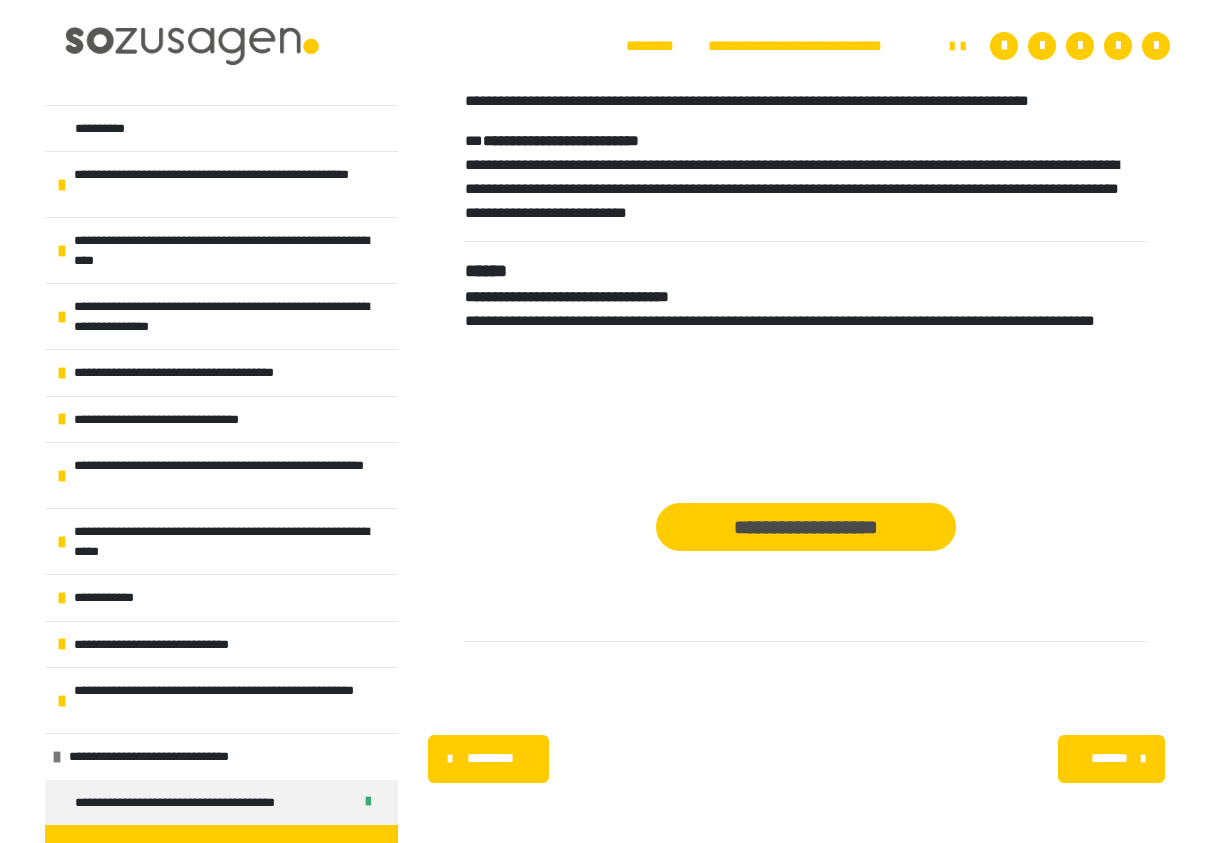 scroll, scrollTop: 497, scrollLeft: 0, axis: vertical 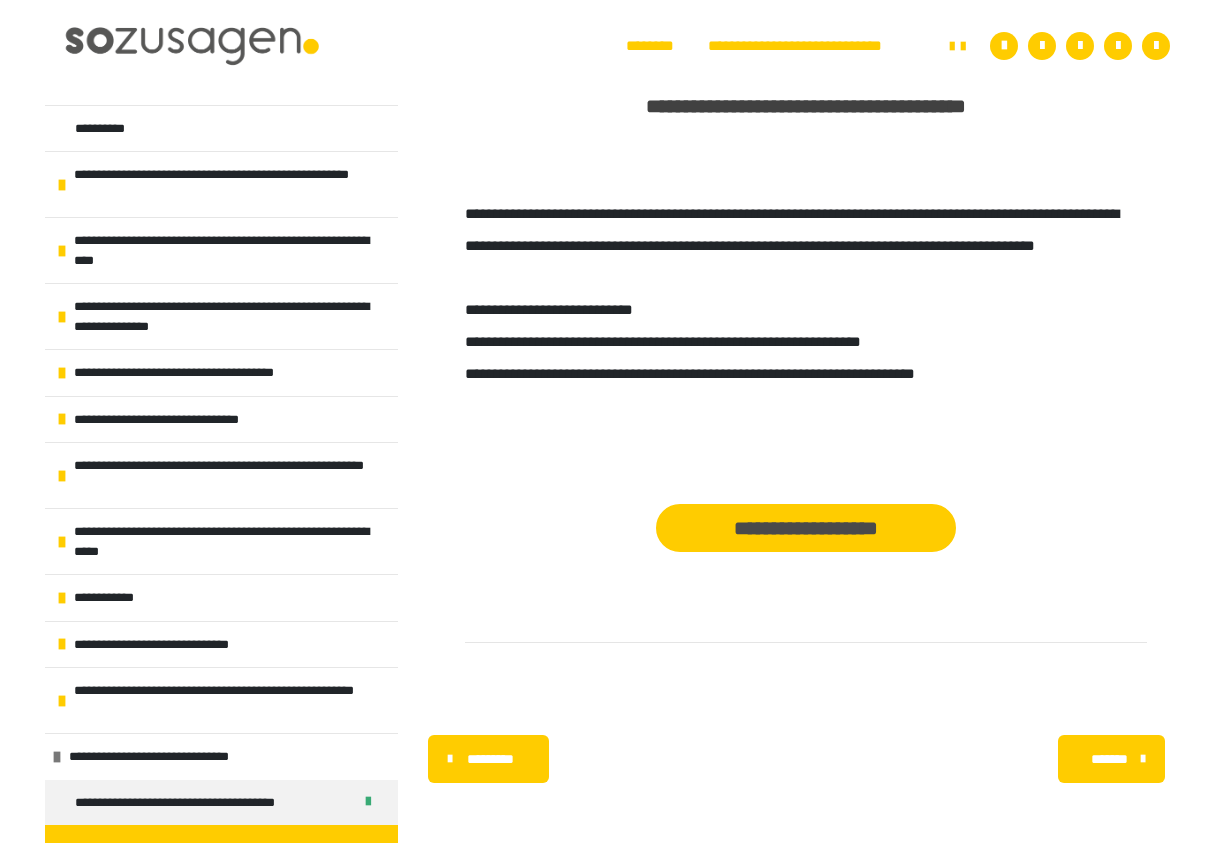 click on "*******" at bounding box center (1109, 759) 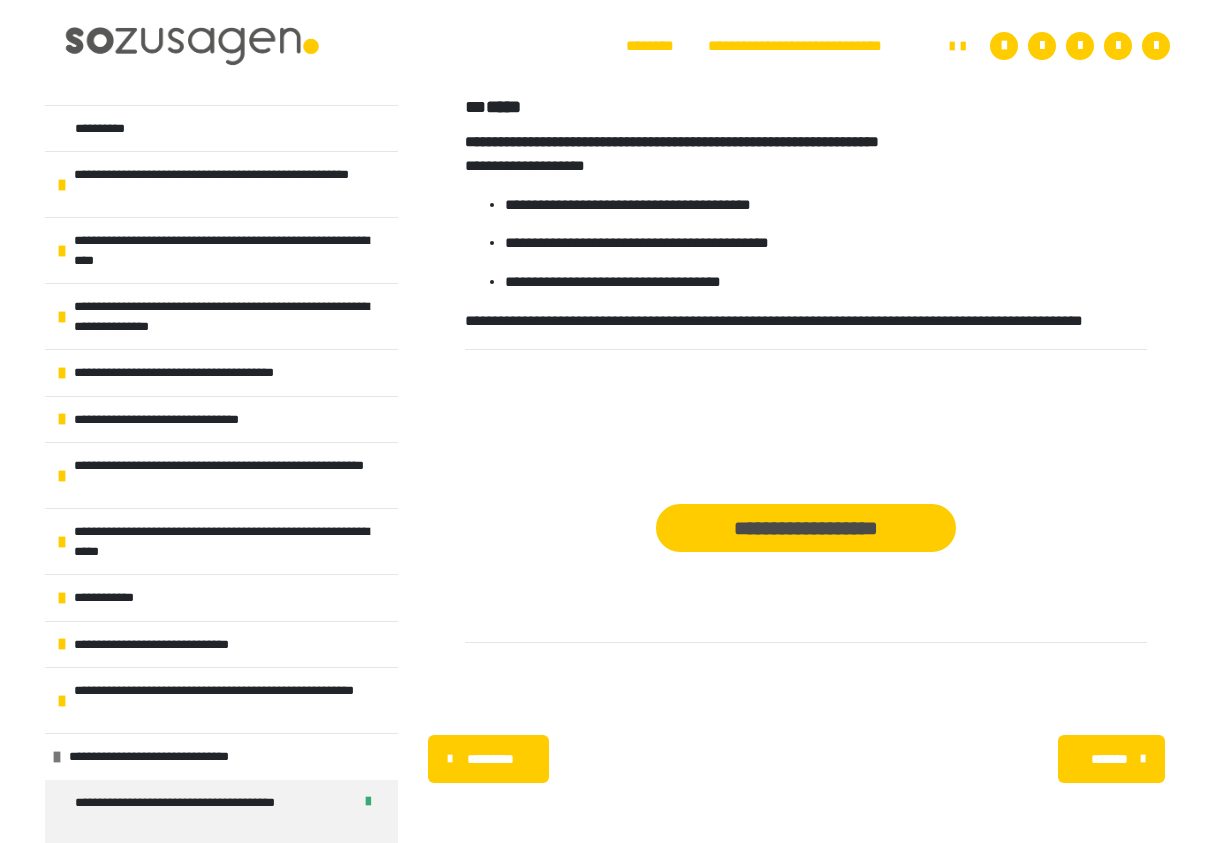 scroll, scrollTop: 1236, scrollLeft: 0, axis: vertical 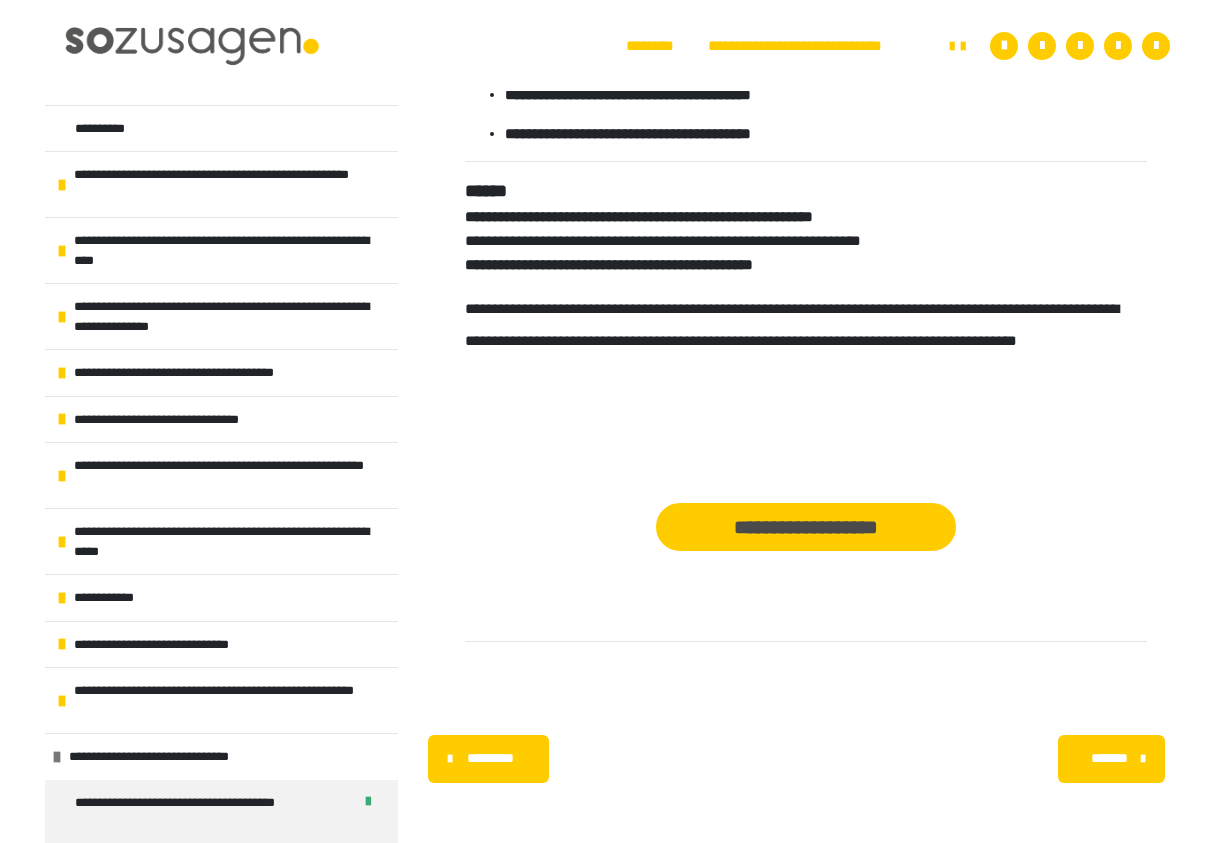 click on "*******" at bounding box center (1109, 758) 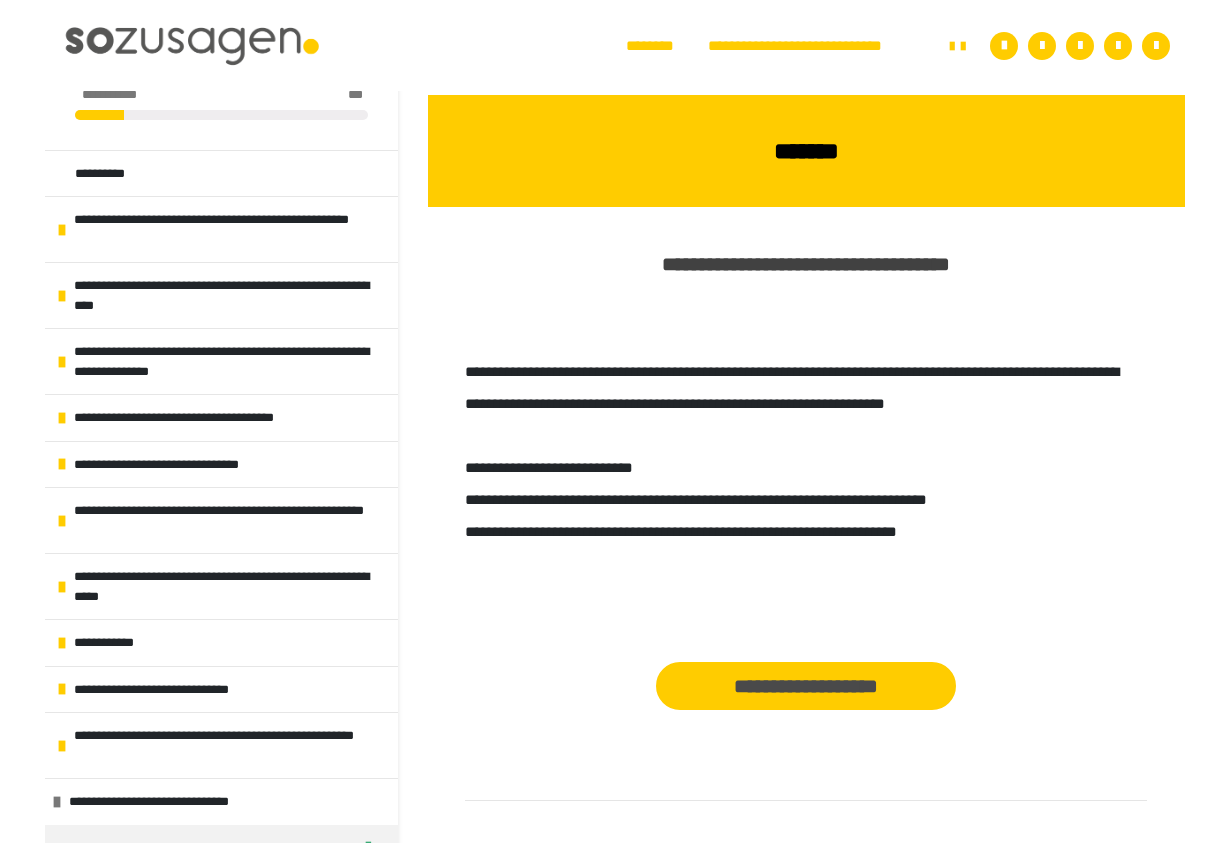scroll, scrollTop: 408, scrollLeft: 0, axis: vertical 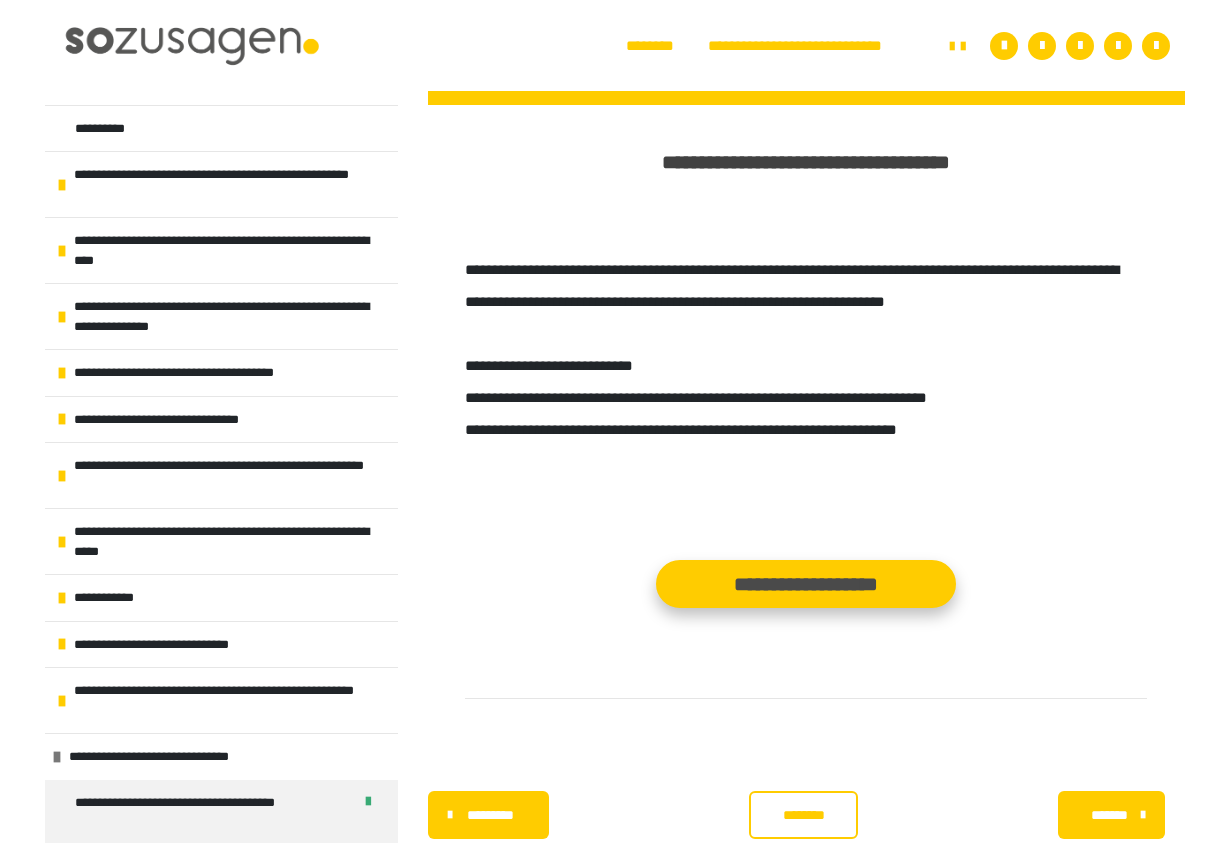 click on "**********" at bounding box center (806, 584) 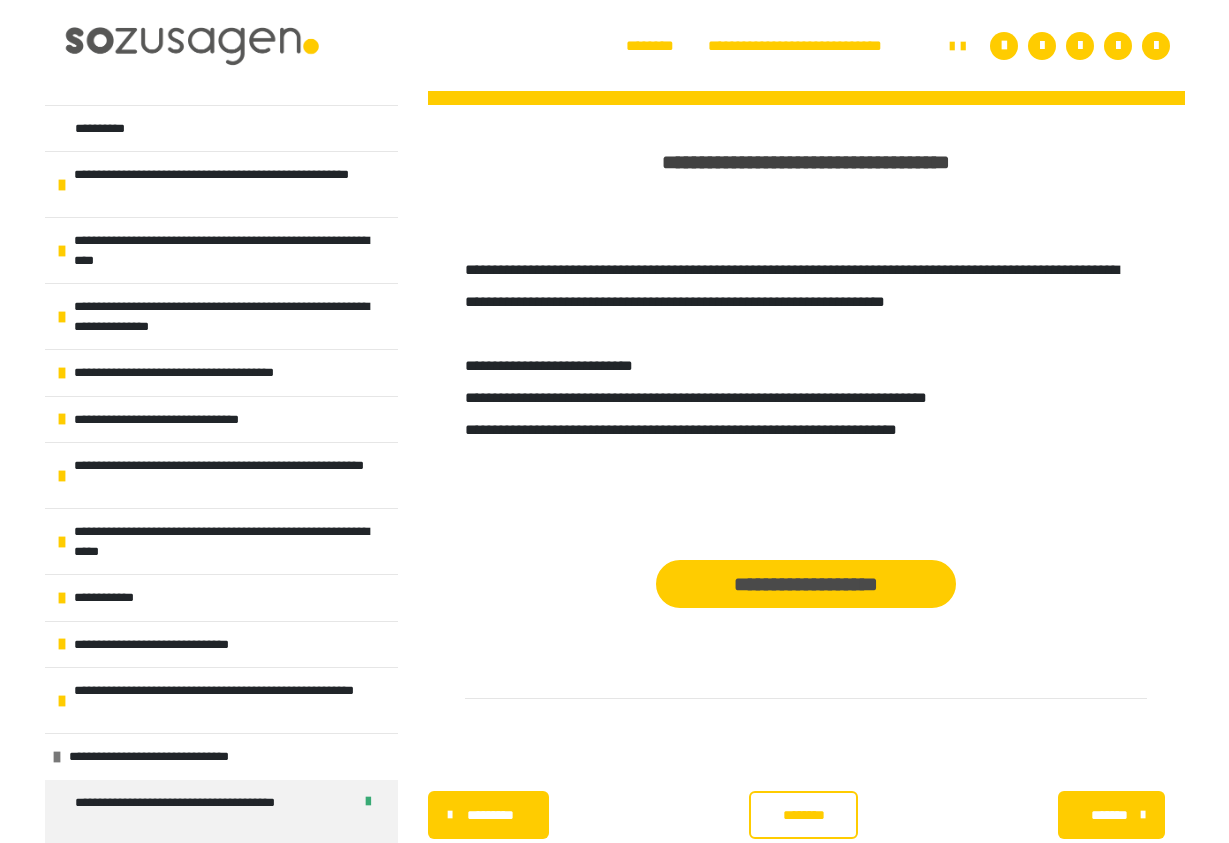 scroll, scrollTop: 465, scrollLeft: 0, axis: vertical 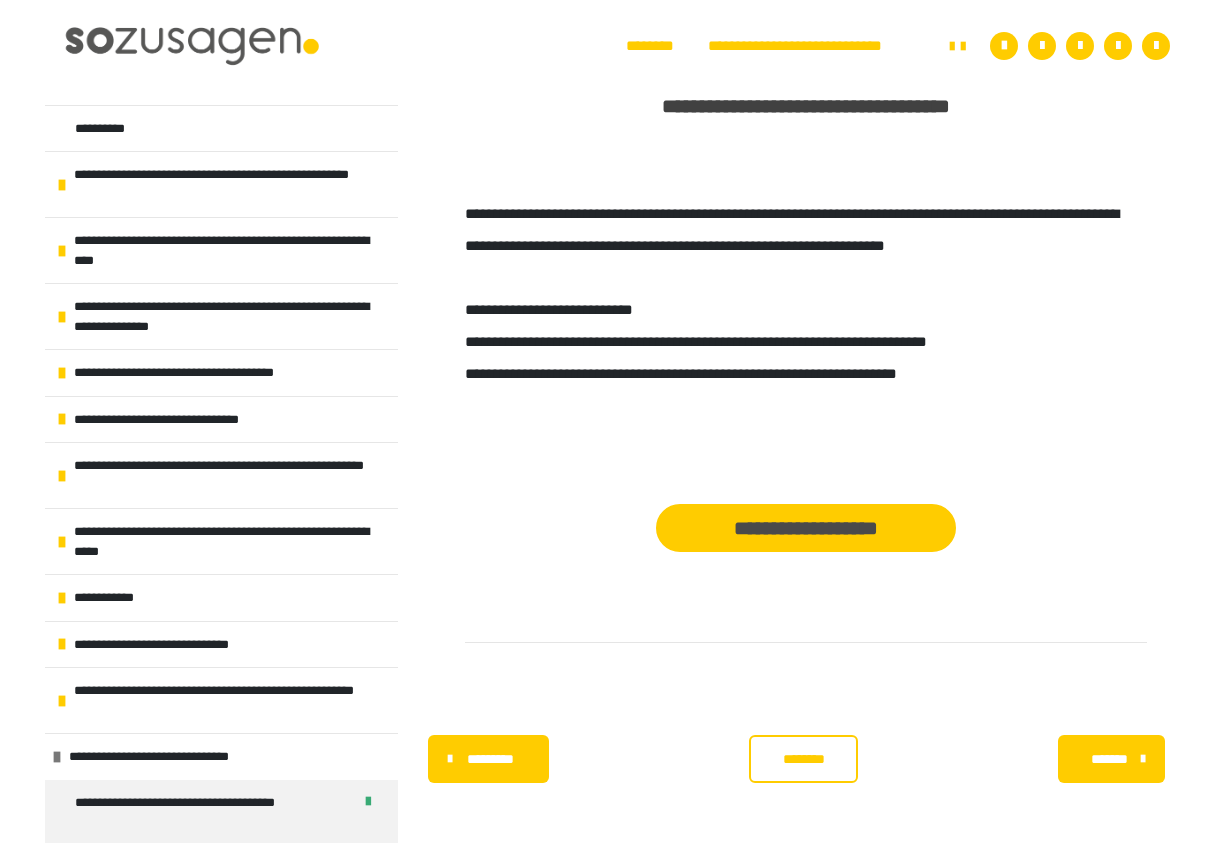 click on "********" at bounding box center [803, 759] 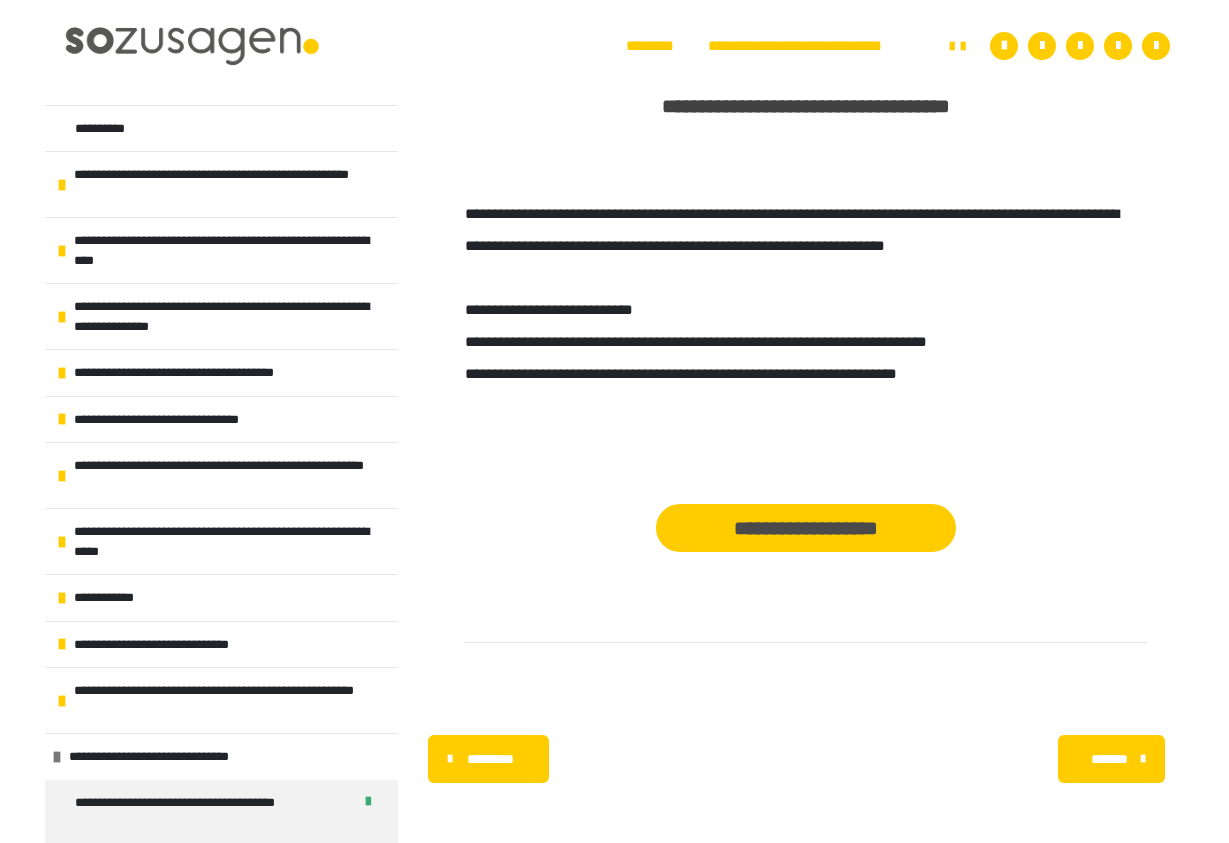click on "*********" at bounding box center [491, 759] 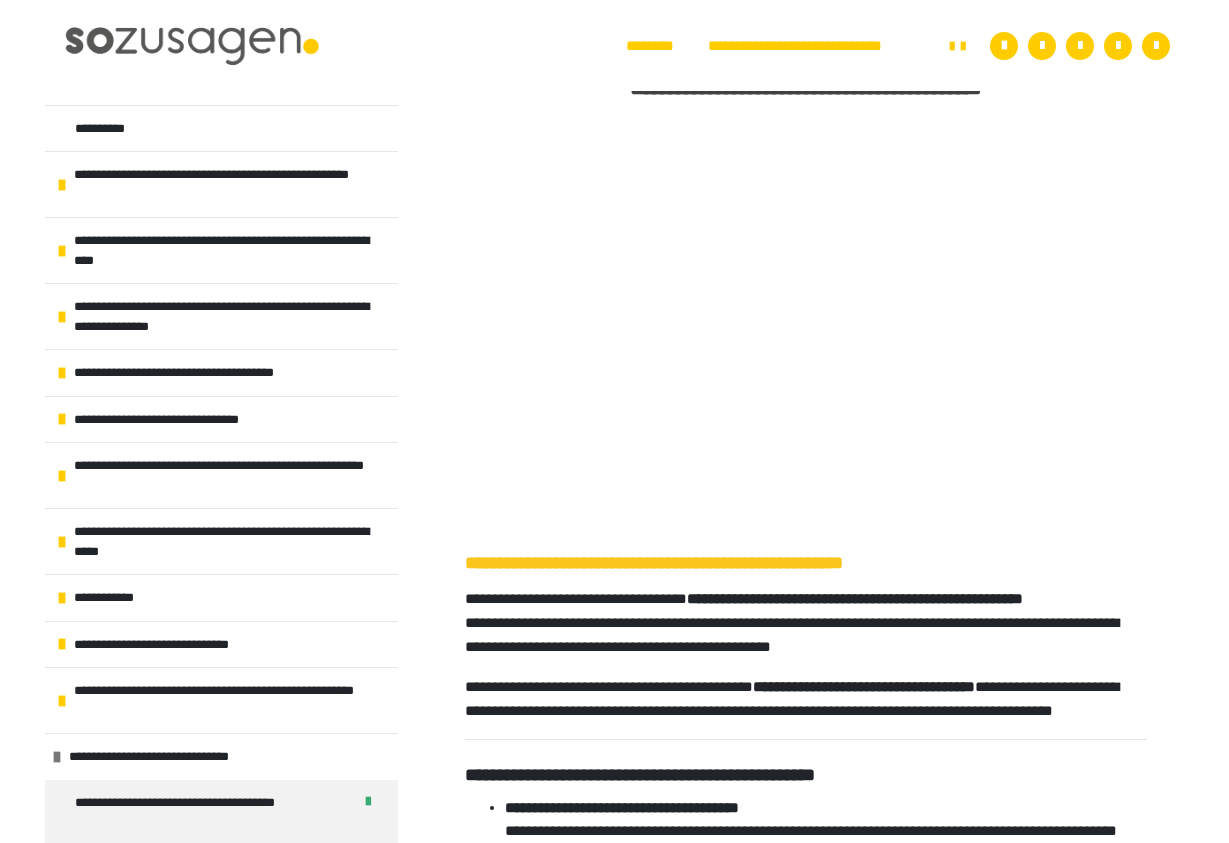 scroll, scrollTop: 432, scrollLeft: 0, axis: vertical 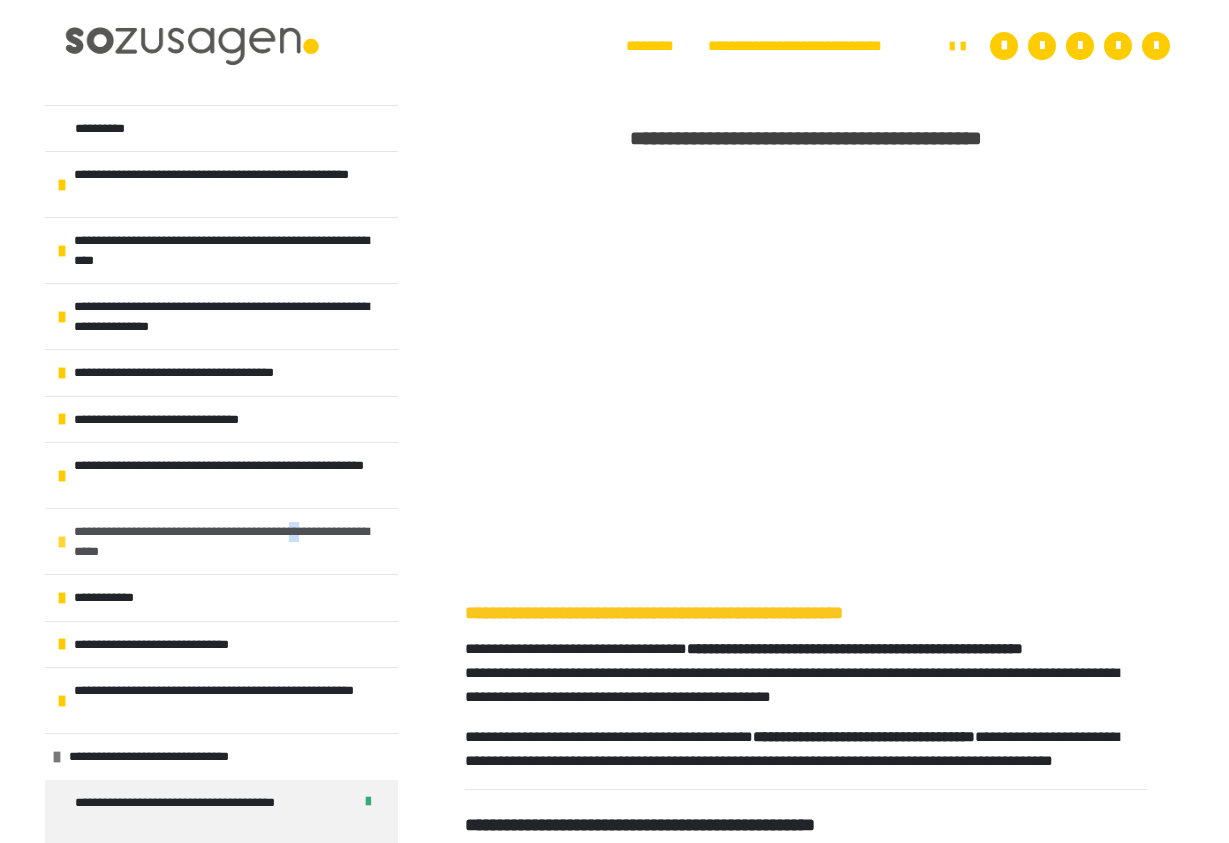 drag, startPoint x: 351, startPoint y: 512, endPoint x: 360, endPoint y: 533, distance: 22.847319 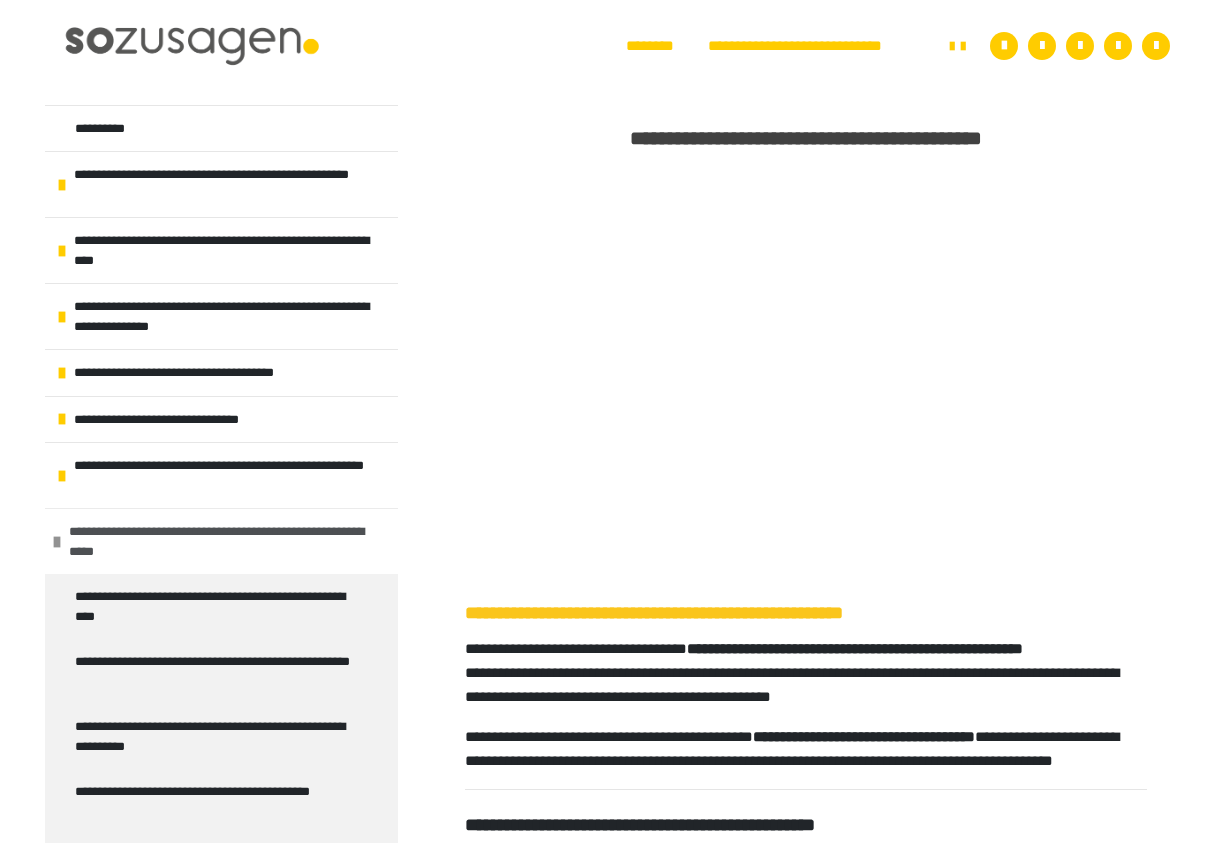 click on "**********" at bounding box center (226, 541) 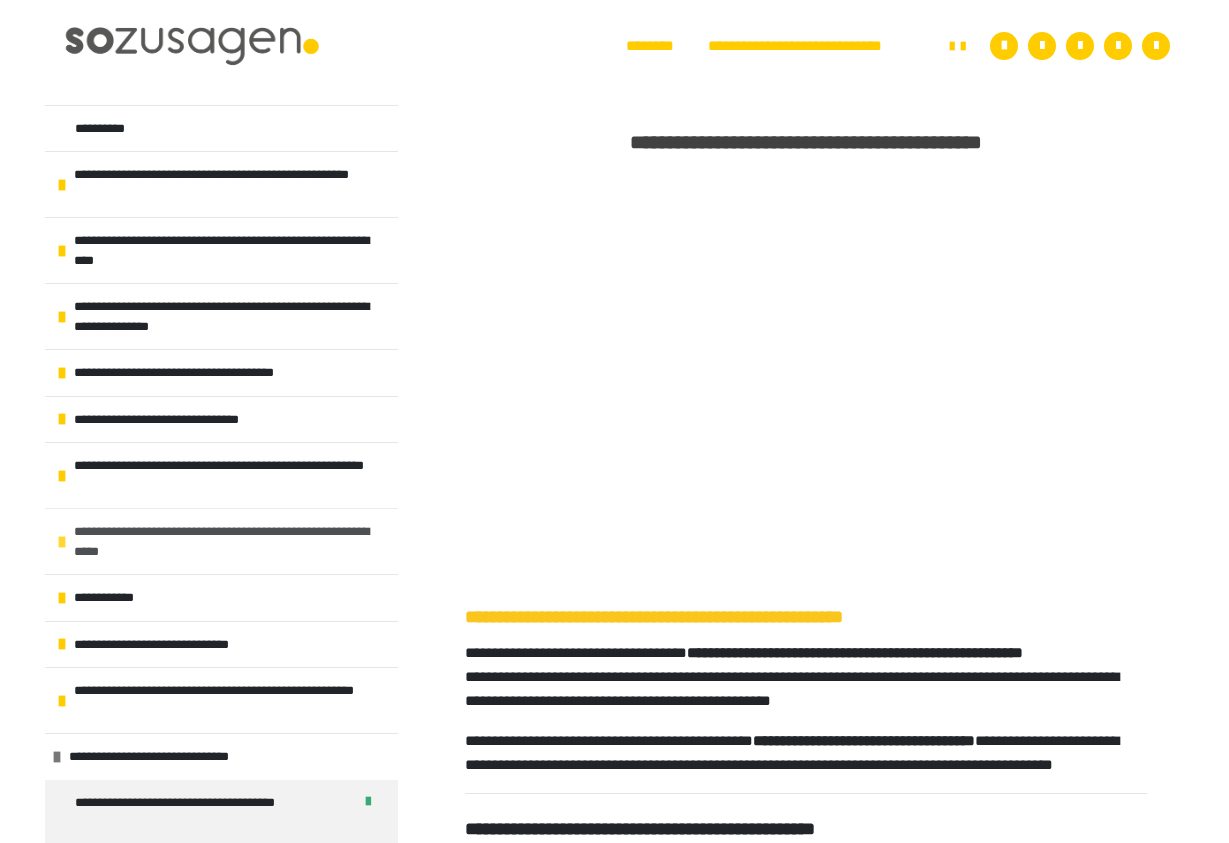 scroll, scrollTop: 432, scrollLeft: 0, axis: vertical 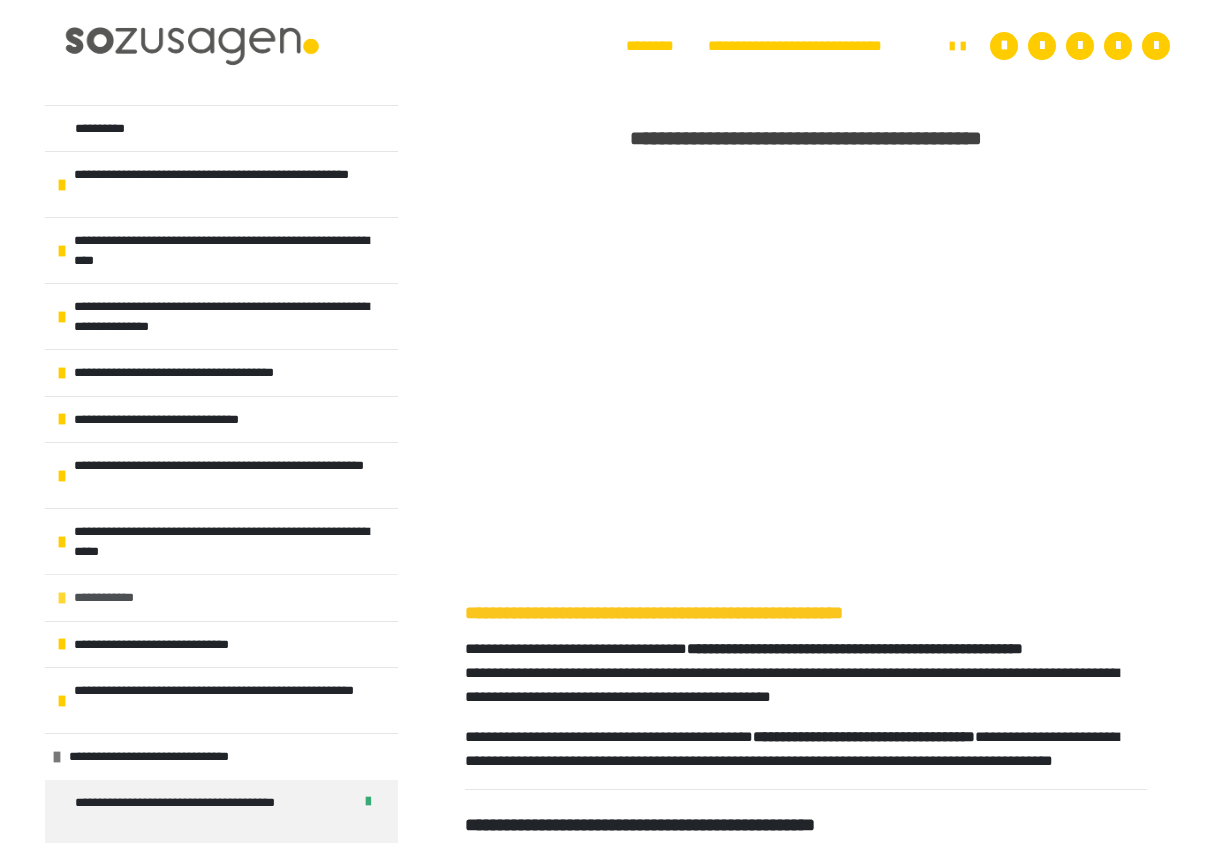 click on "**********" at bounding box center [221, 597] 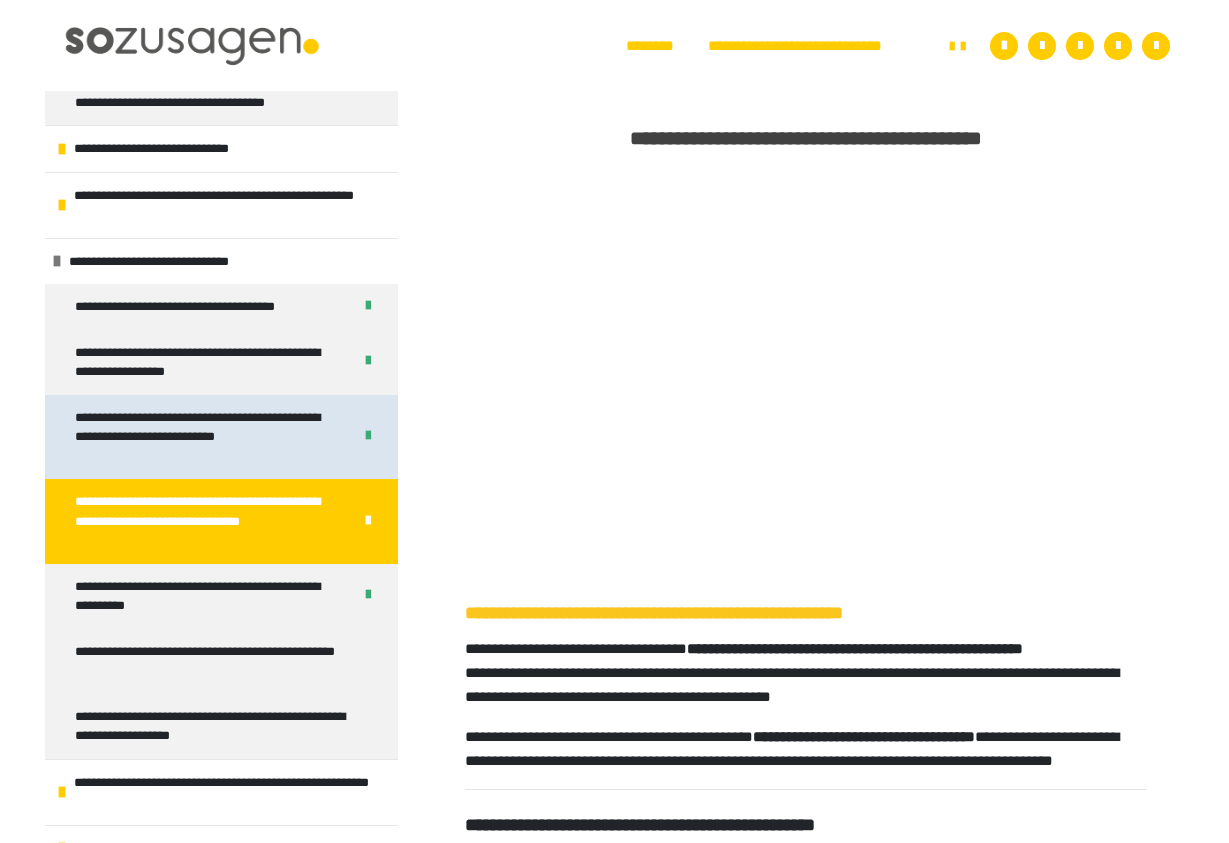 scroll, scrollTop: 576, scrollLeft: 0, axis: vertical 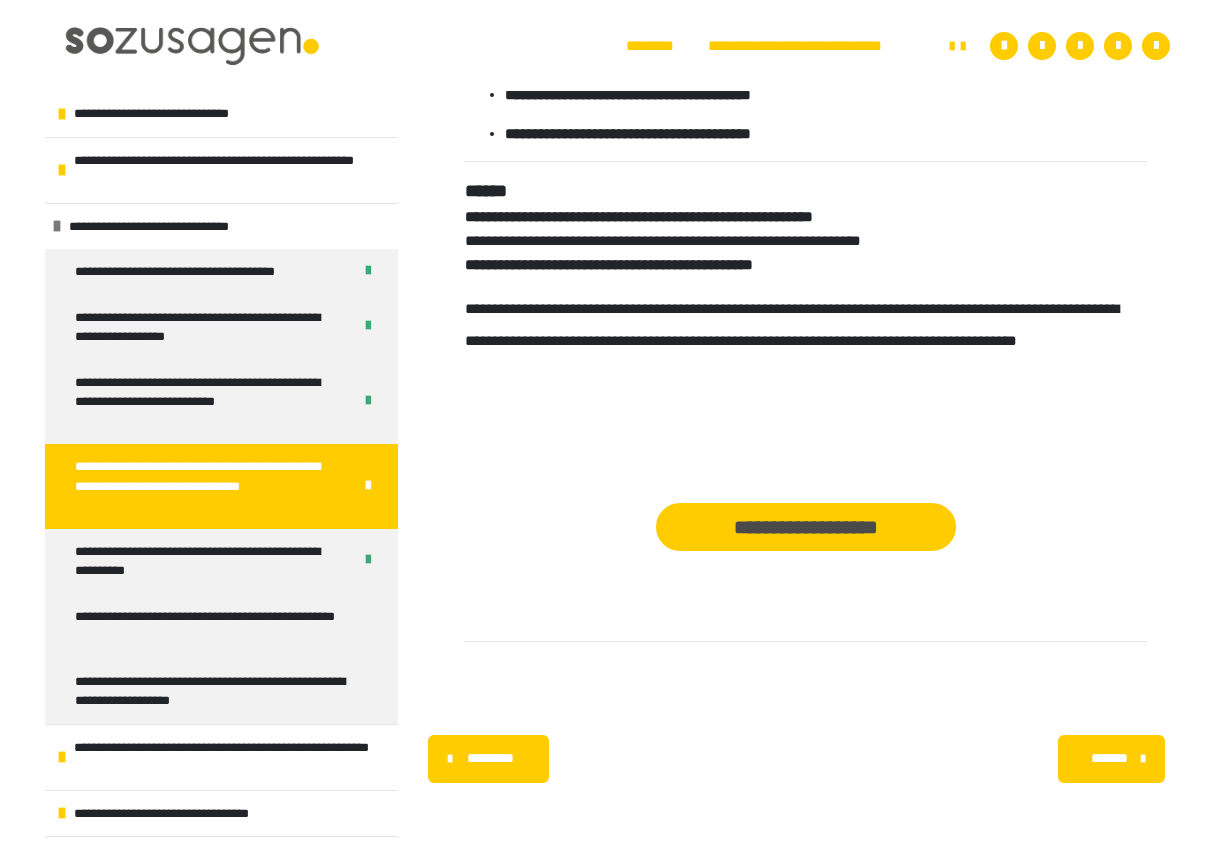 click on "*******" at bounding box center [1109, 758] 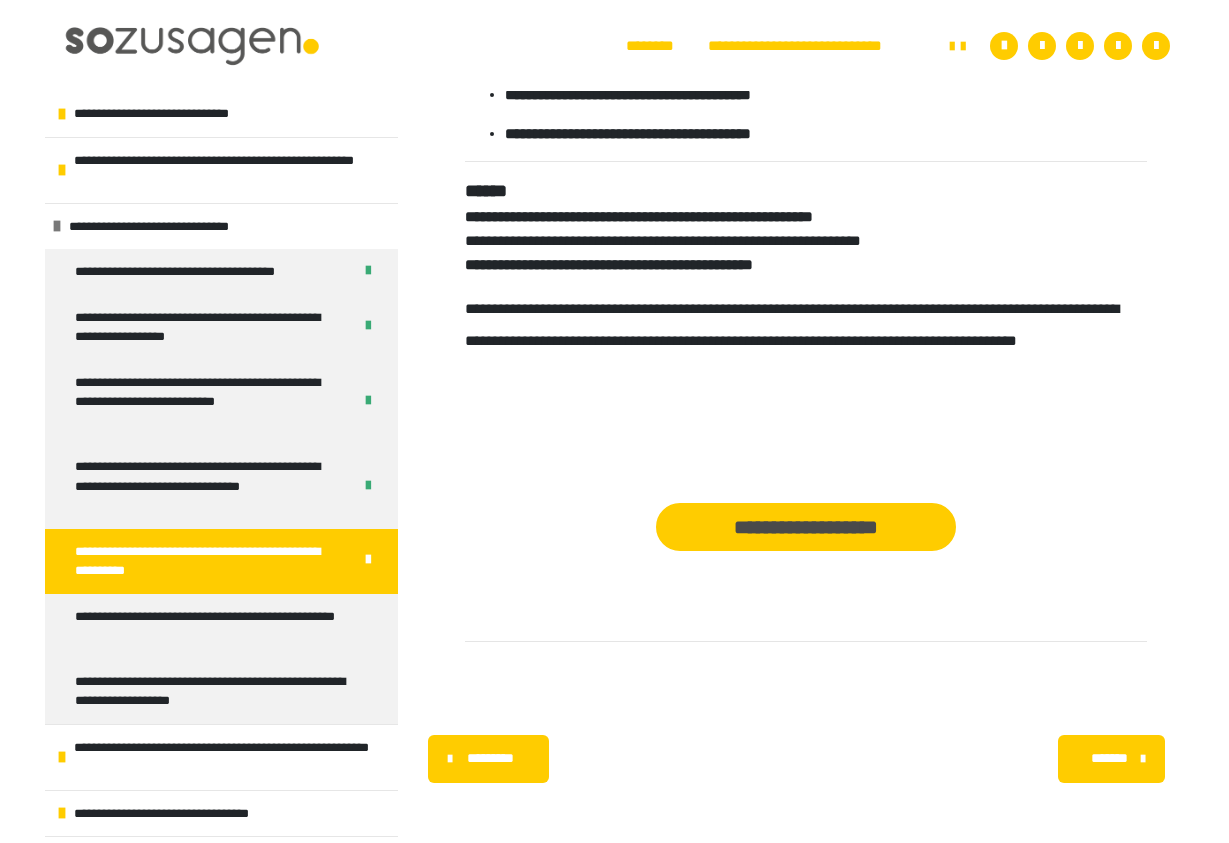 scroll, scrollTop: 465, scrollLeft: 0, axis: vertical 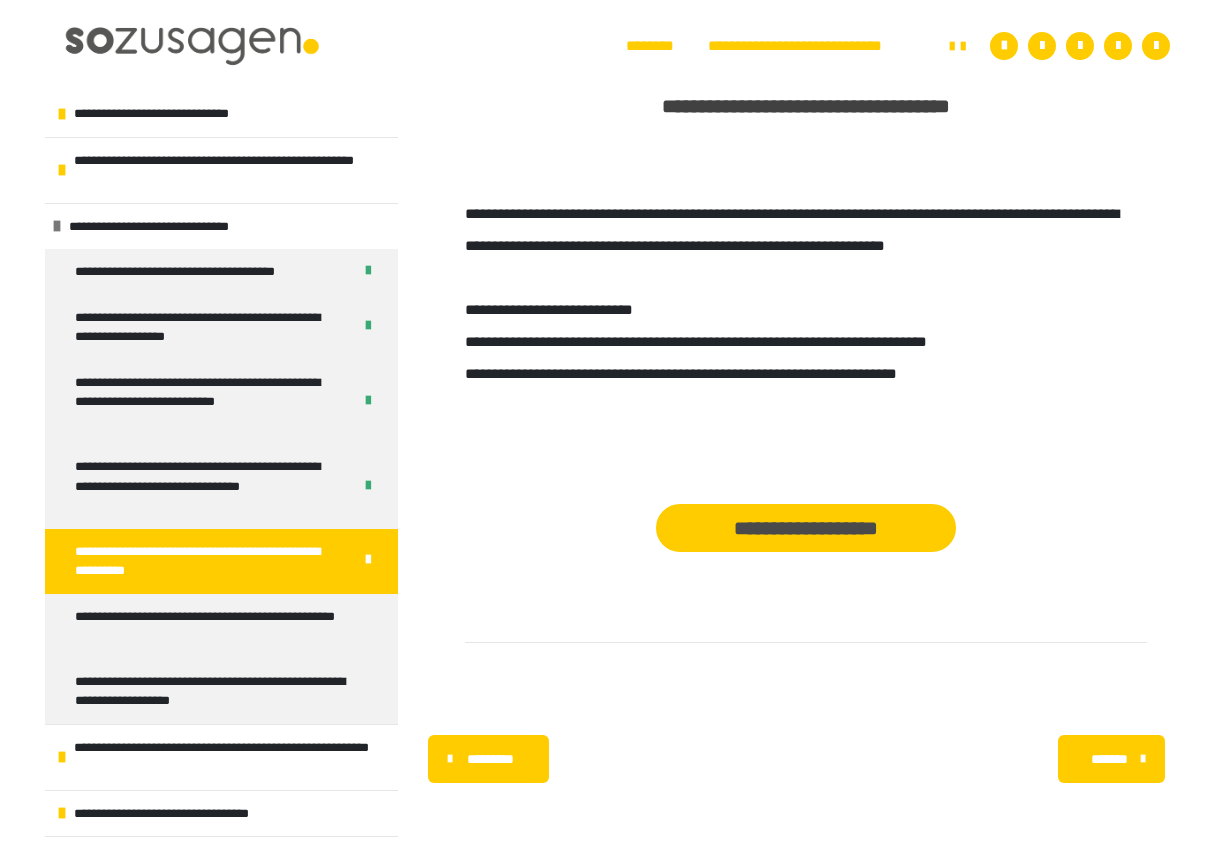 click on "*******" at bounding box center (1109, 759) 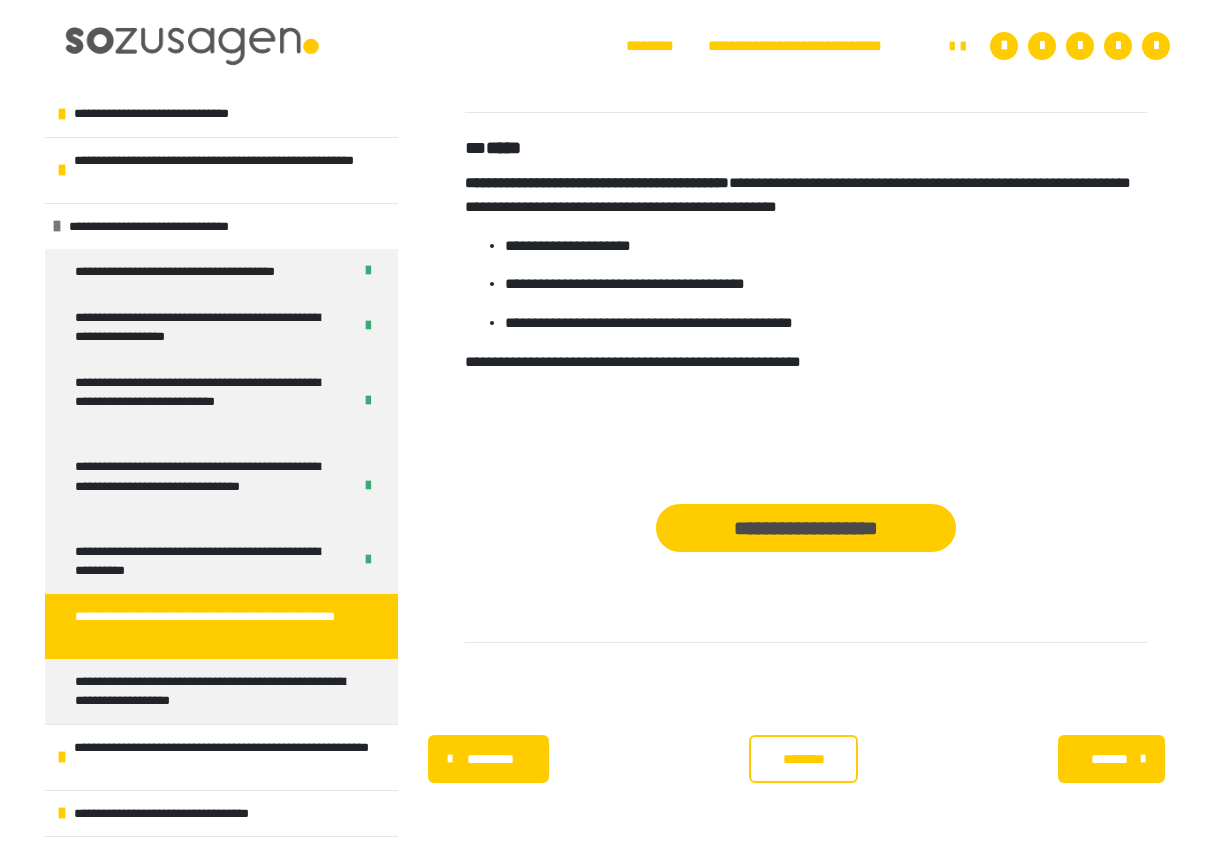 scroll, scrollTop: 1568, scrollLeft: 0, axis: vertical 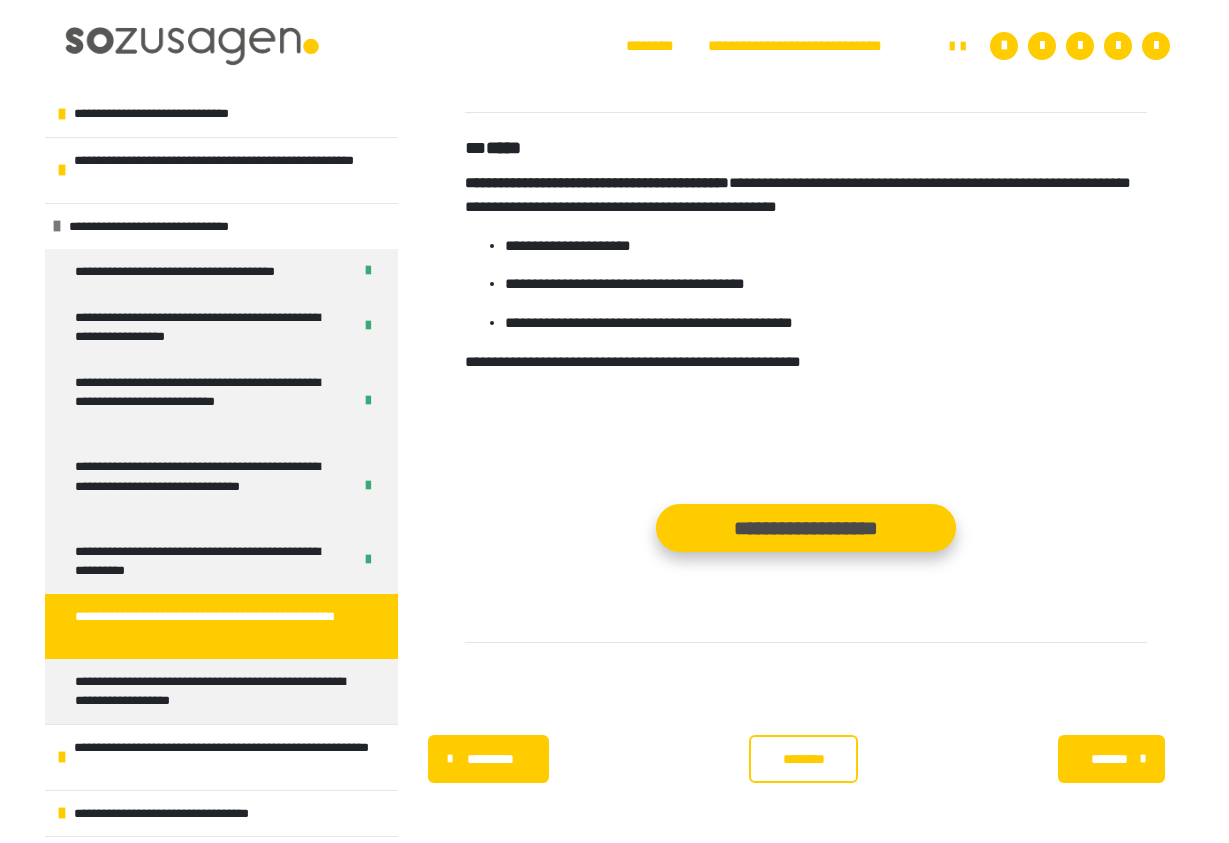 click on "**********" at bounding box center (806, 528) 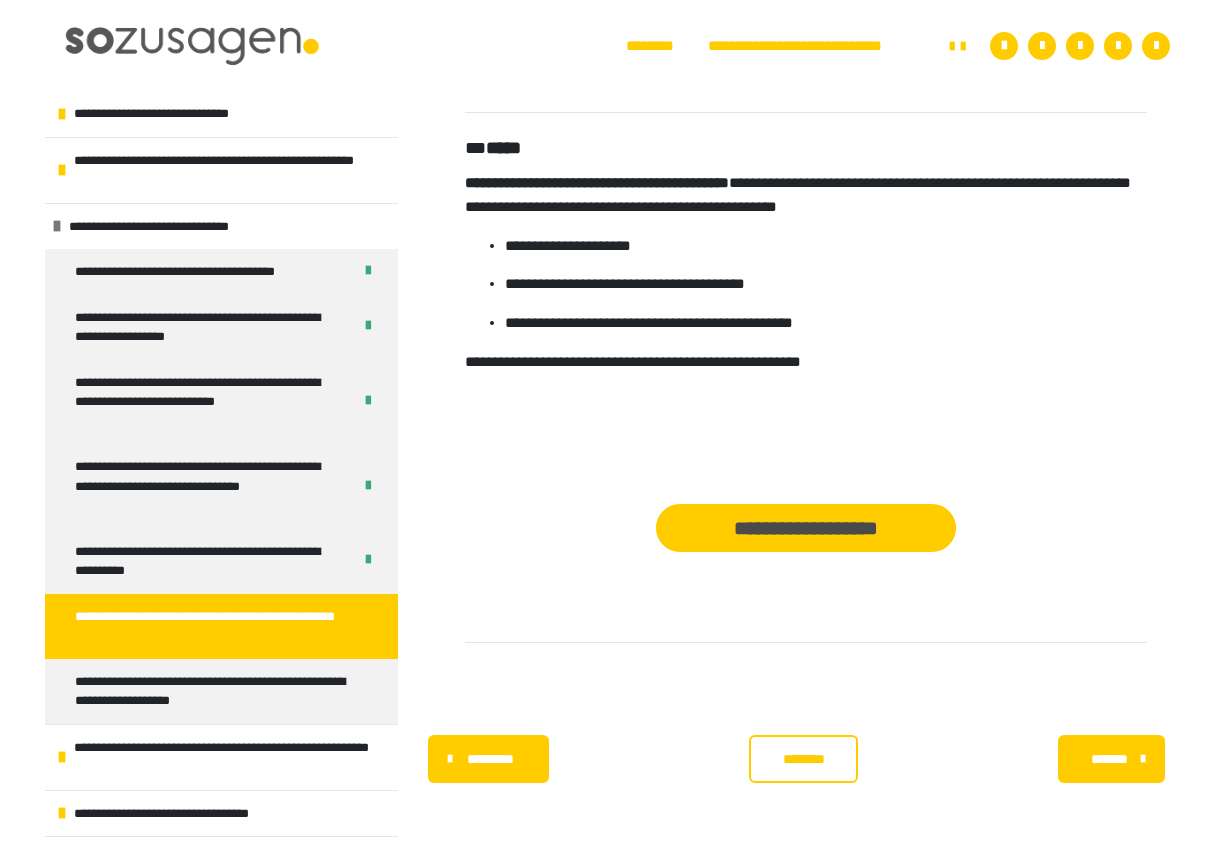 click on "********" at bounding box center [803, 759] 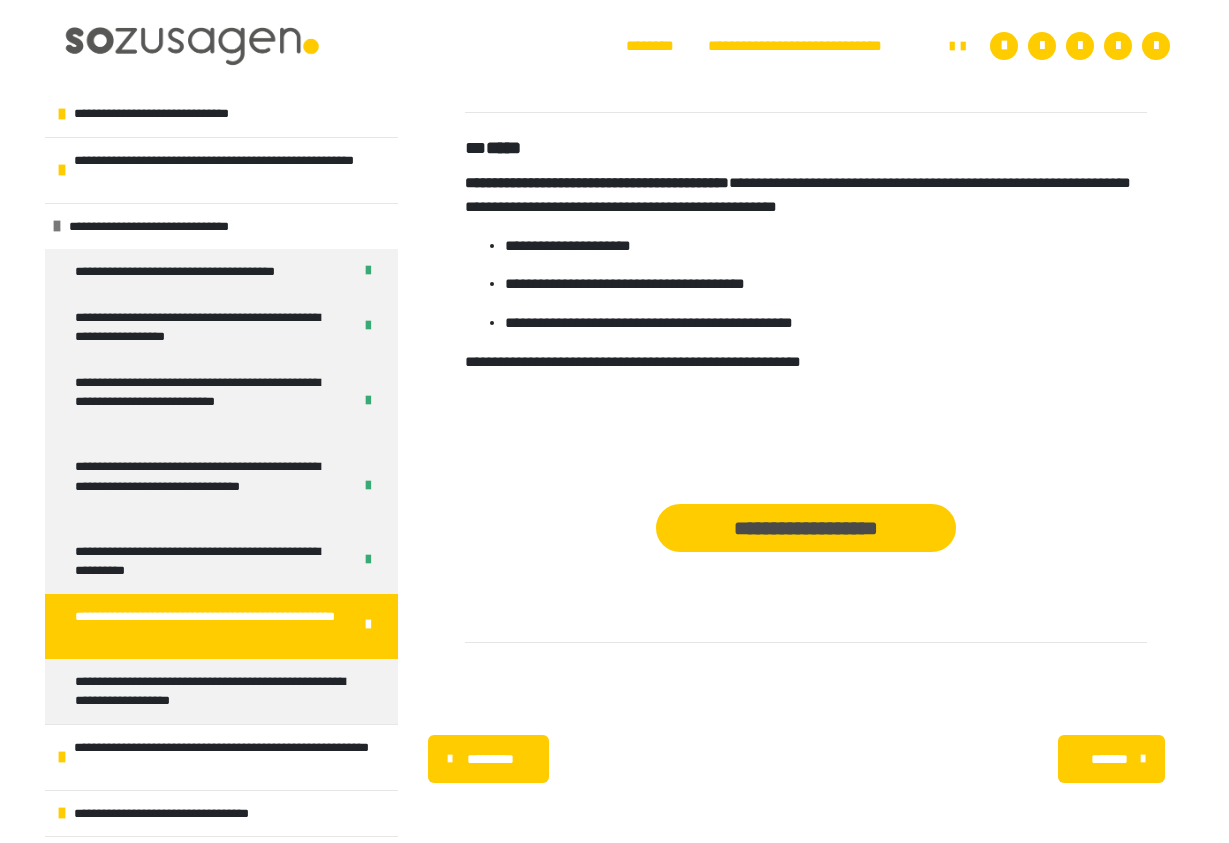 click on "**********" at bounding box center (221, -35) 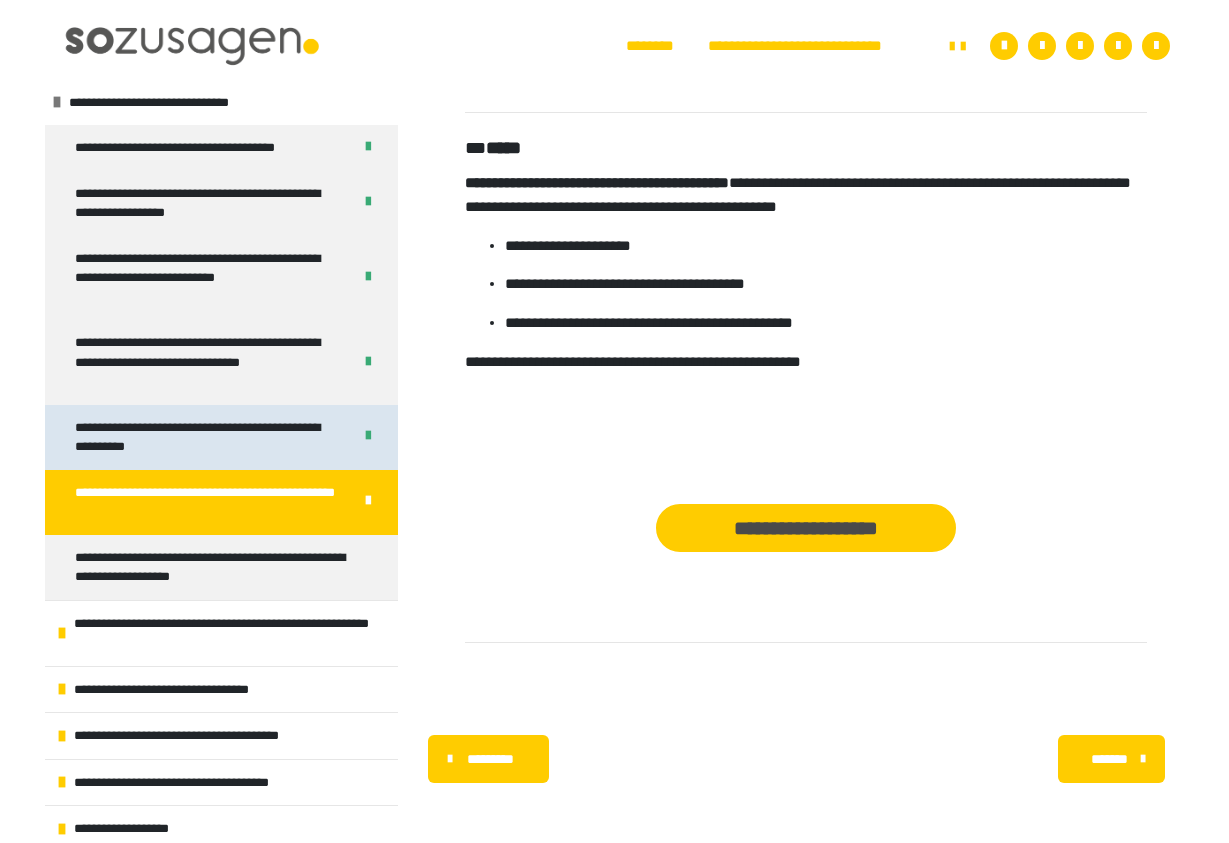 scroll, scrollTop: 1248, scrollLeft: 0, axis: vertical 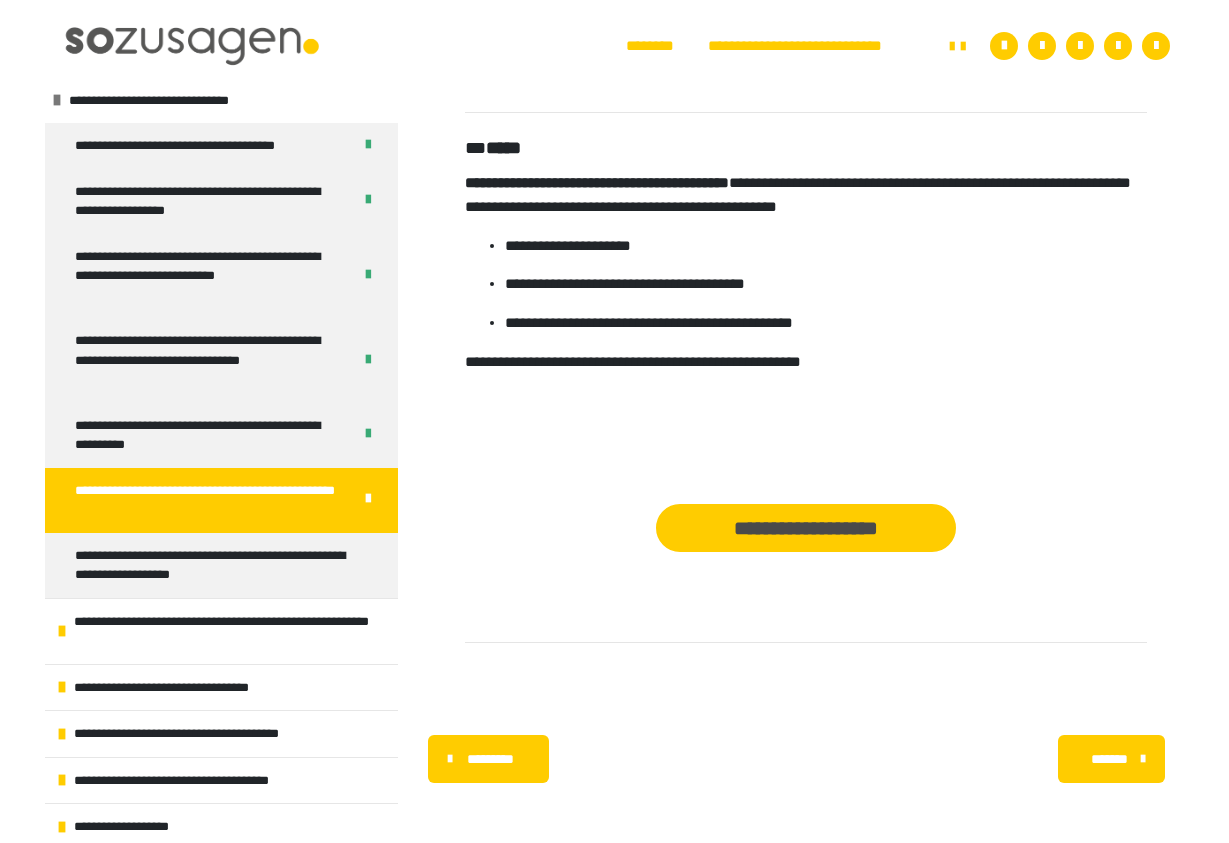 click on "*******" at bounding box center (1109, 759) 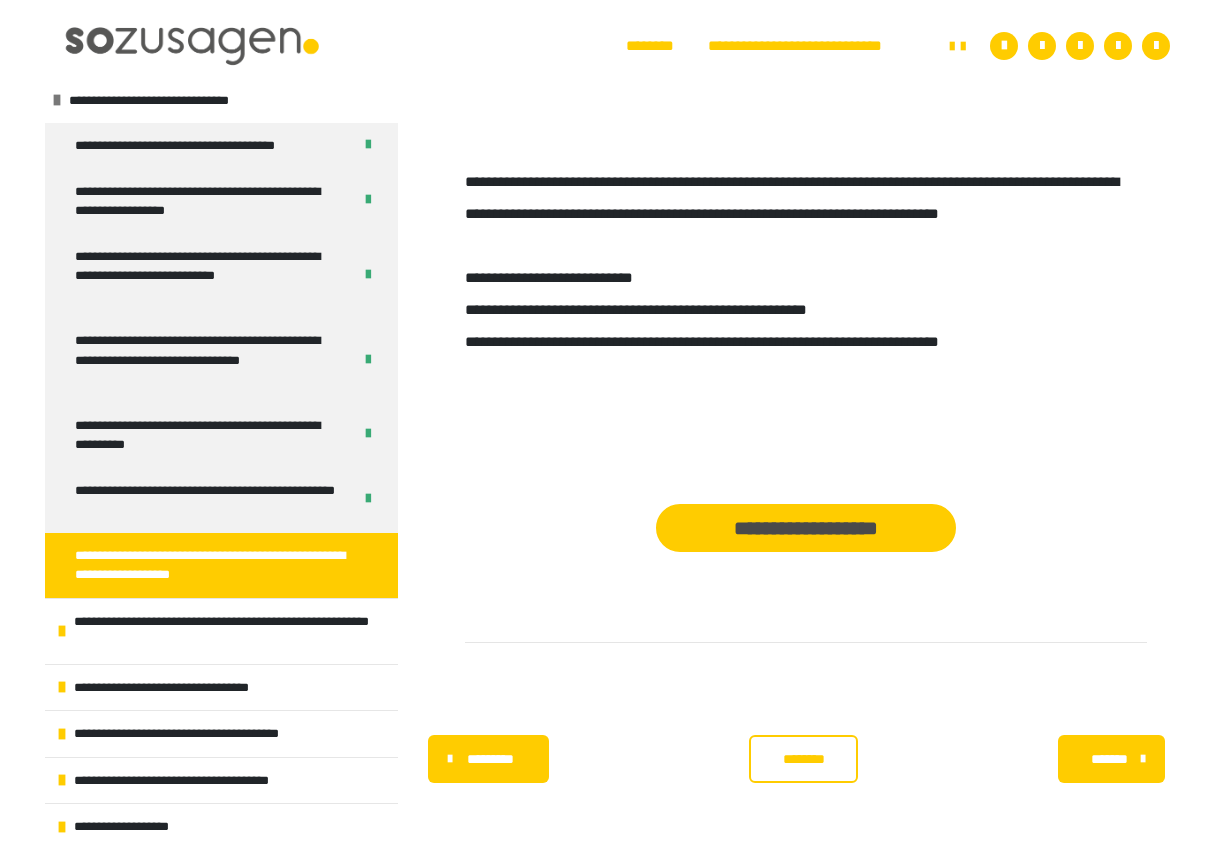 scroll, scrollTop: 529, scrollLeft: 0, axis: vertical 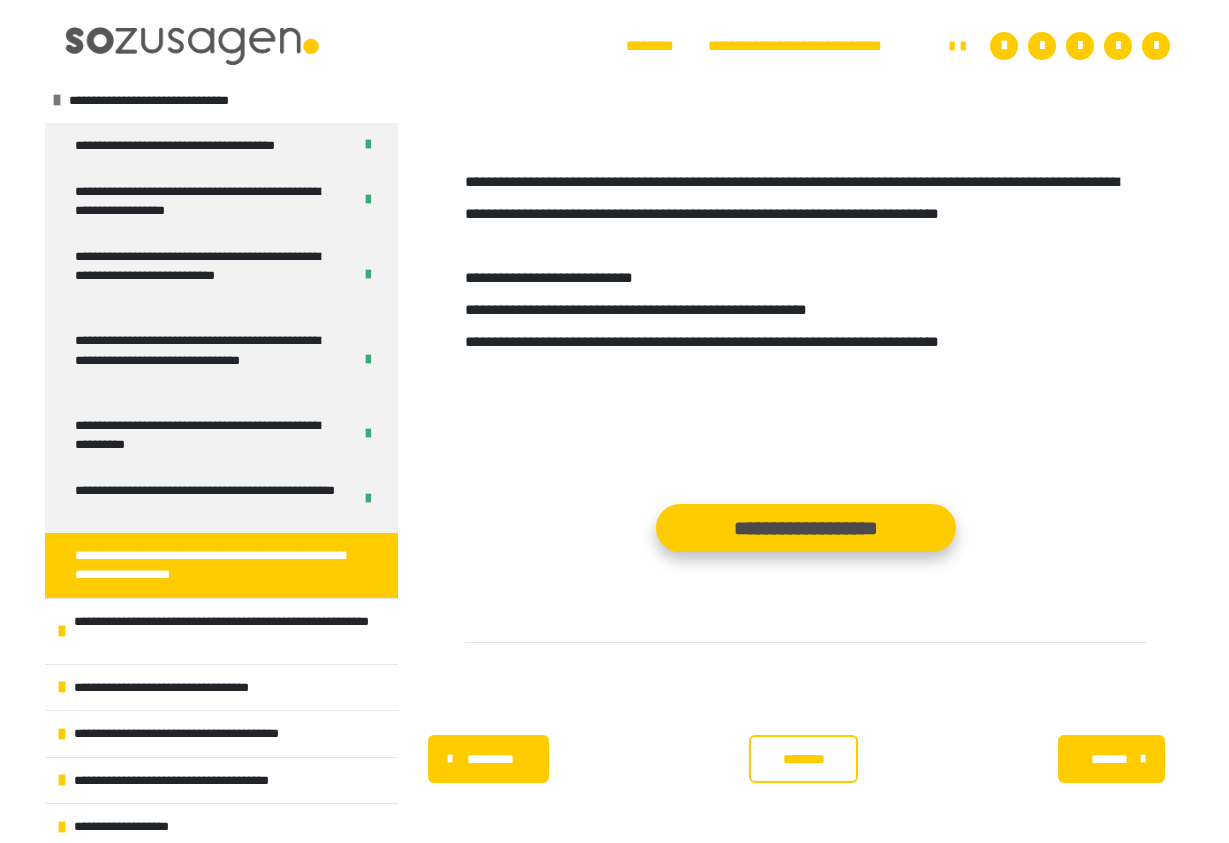 click on "**********" at bounding box center [806, 528] 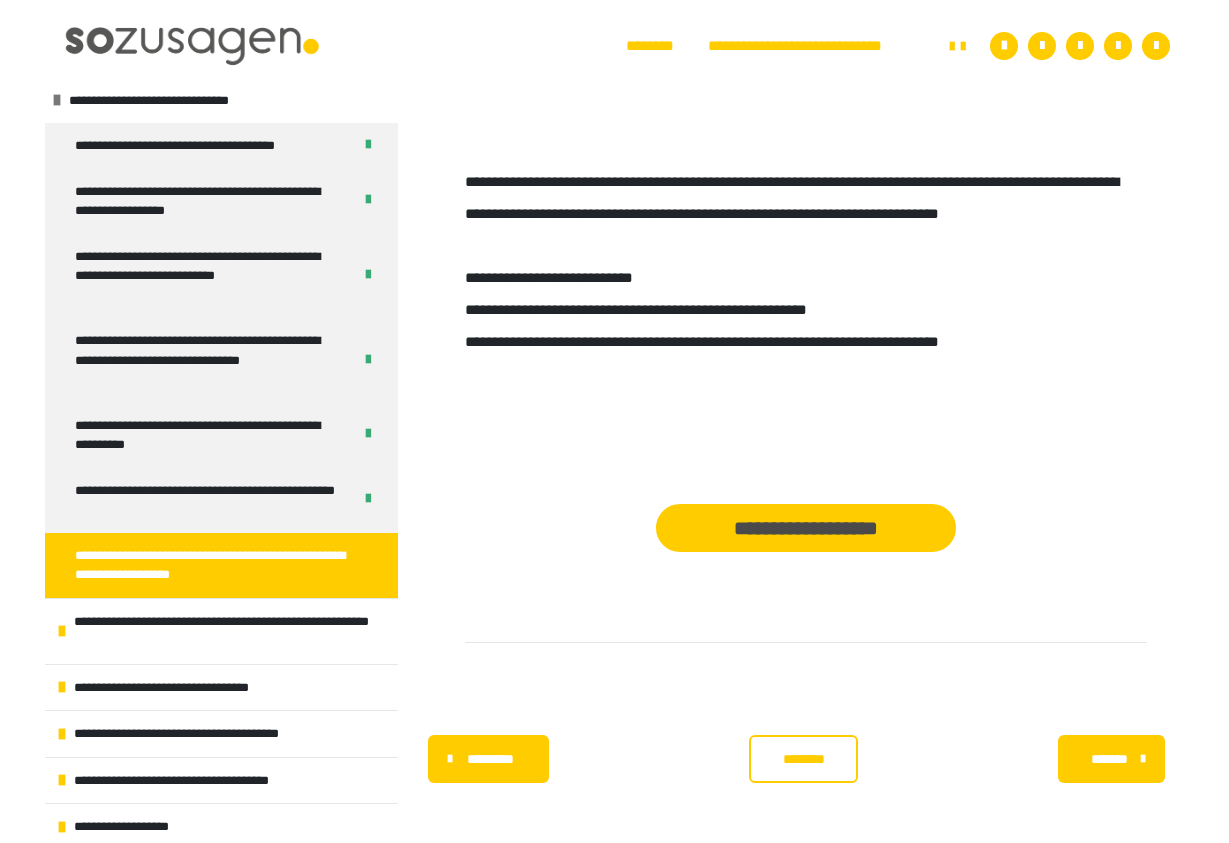 click on "********" at bounding box center (803, 759) 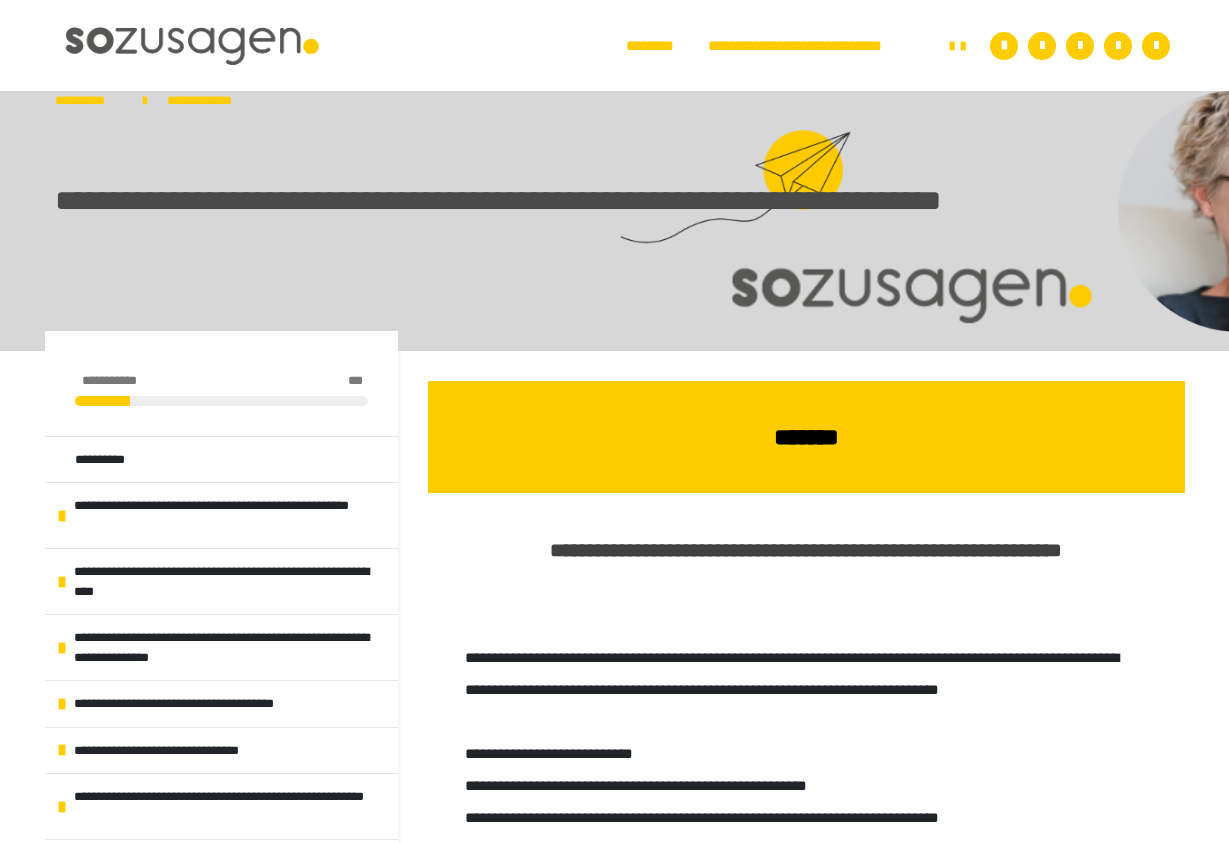 scroll, scrollTop: 0, scrollLeft: 0, axis: both 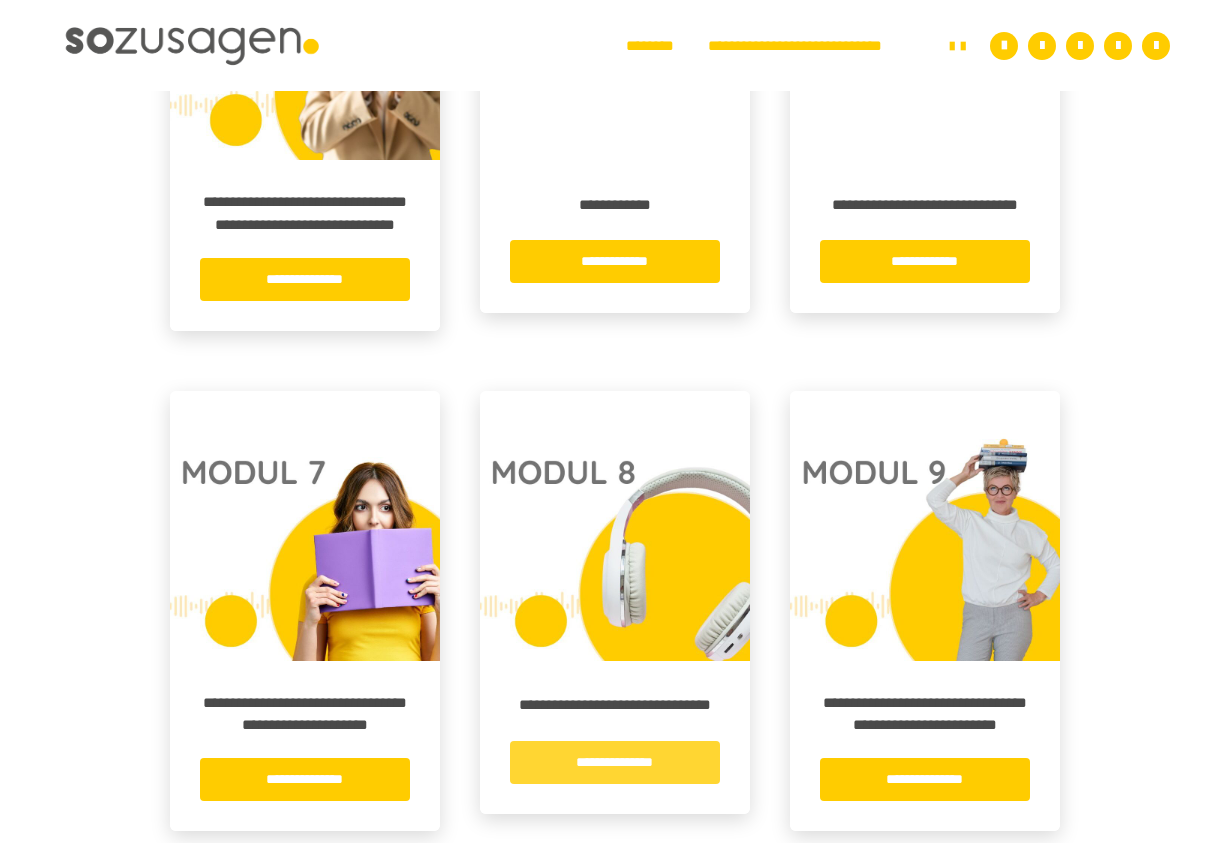 click on "**********" at bounding box center [615, 762] 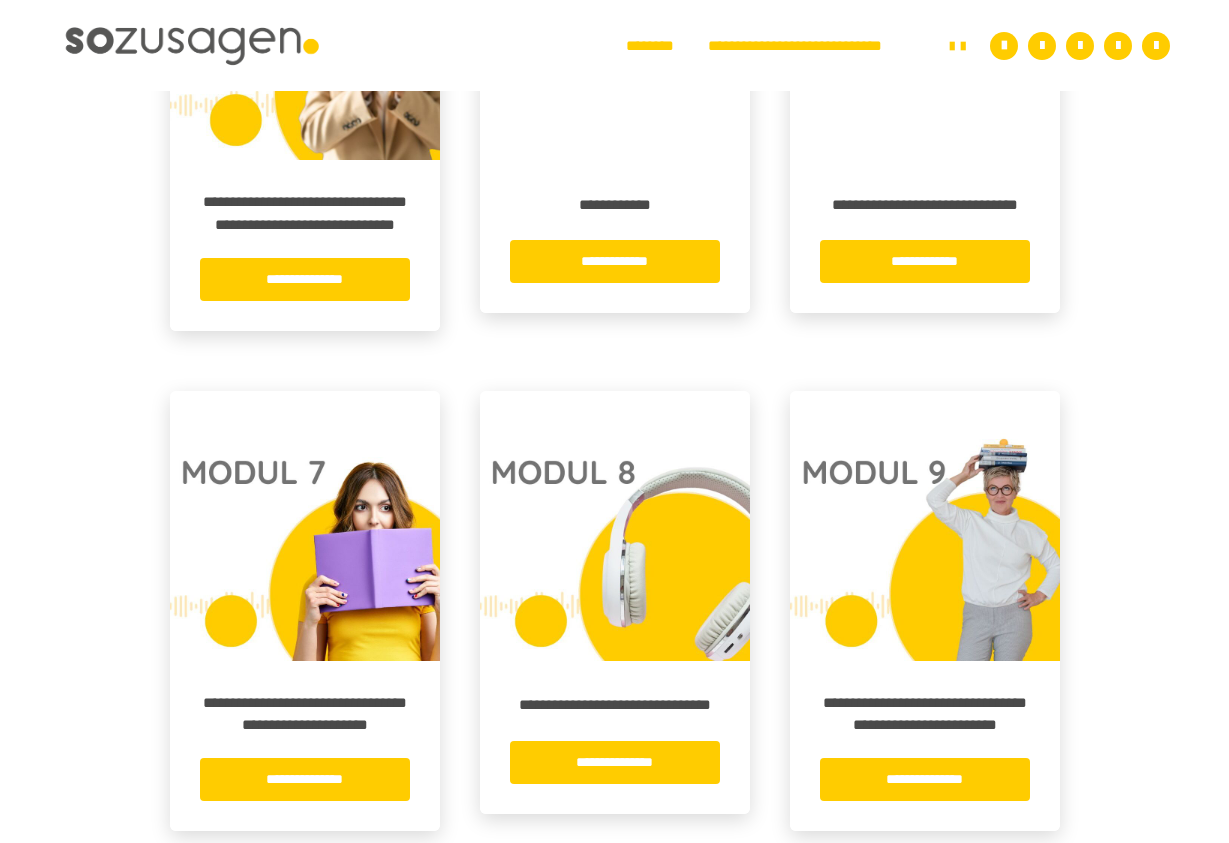 scroll, scrollTop: 0, scrollLeft: 0, axis: both 